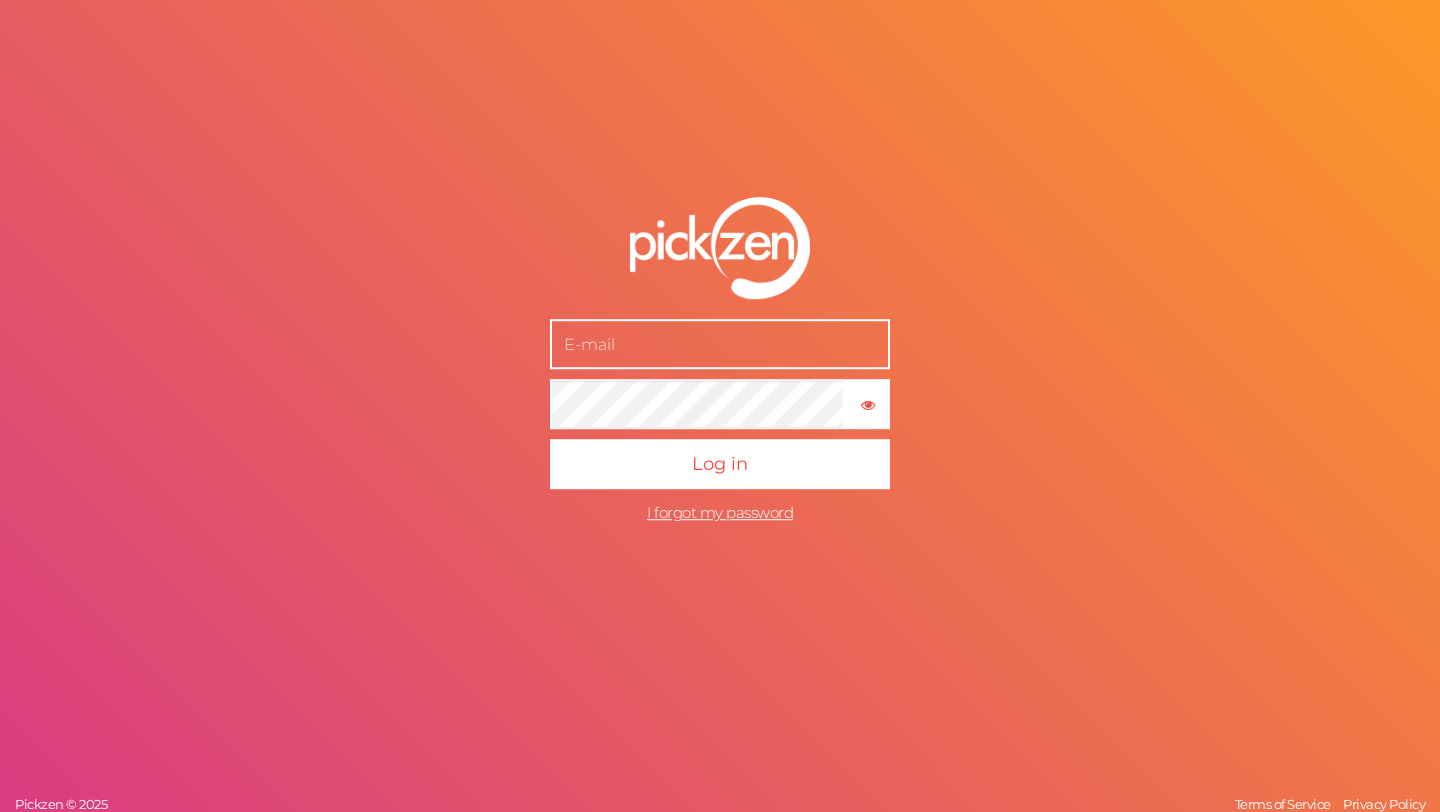 scroll, scrollTop: 0, scrollLeft: 0, axis: both 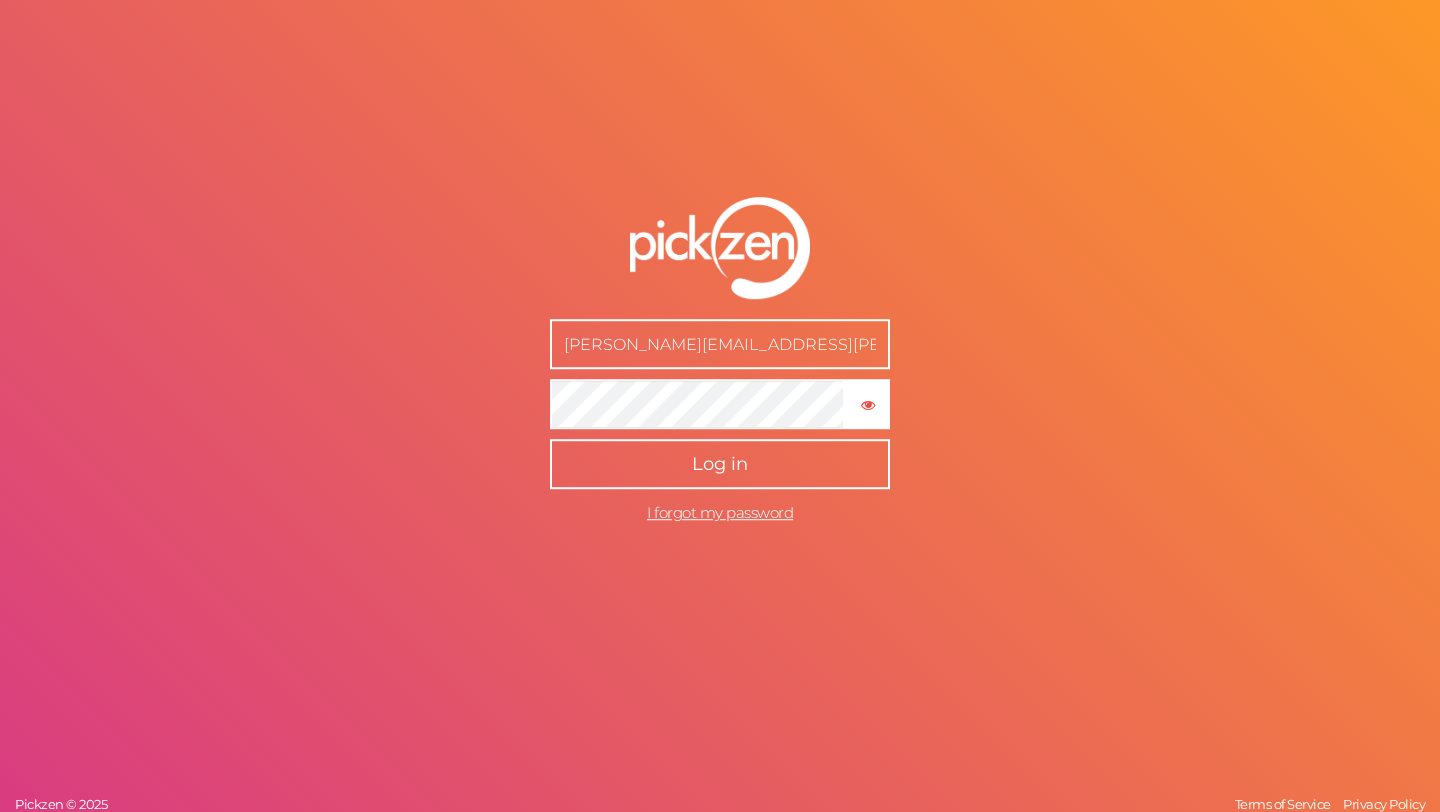 click on "Log in" at bounding box center (720, 464) 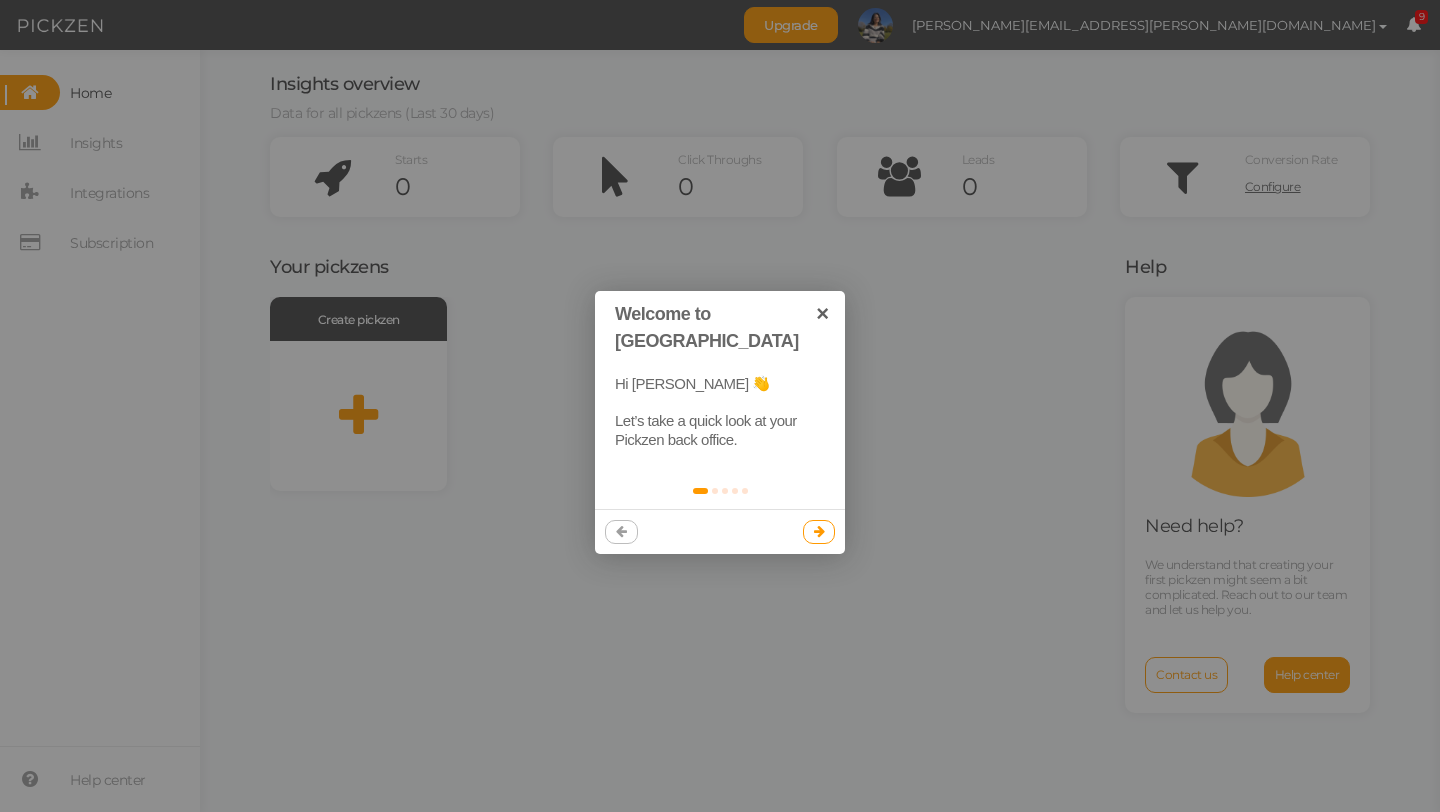 click at bounding box center [819, 532] 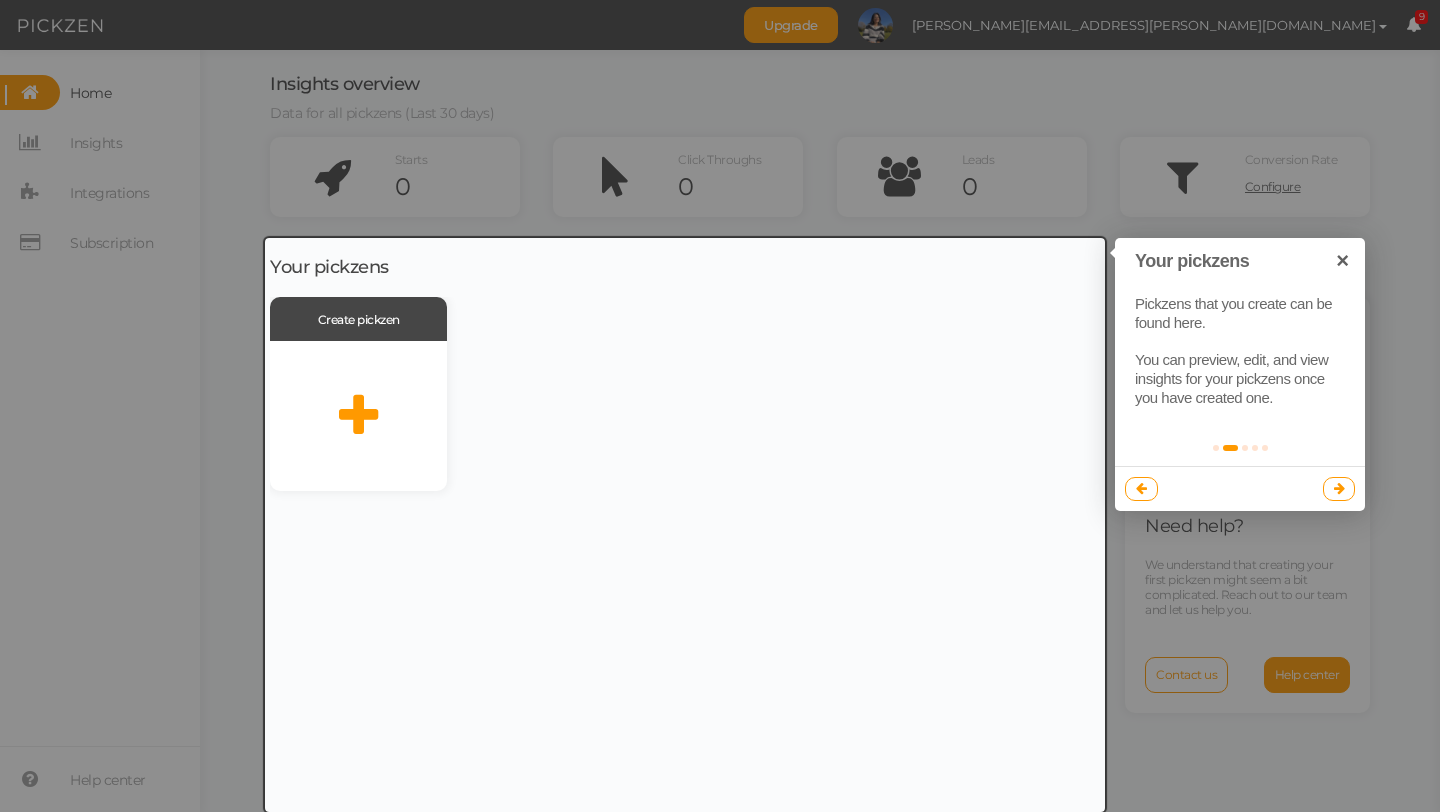 click at bounding box center (1339, 488) 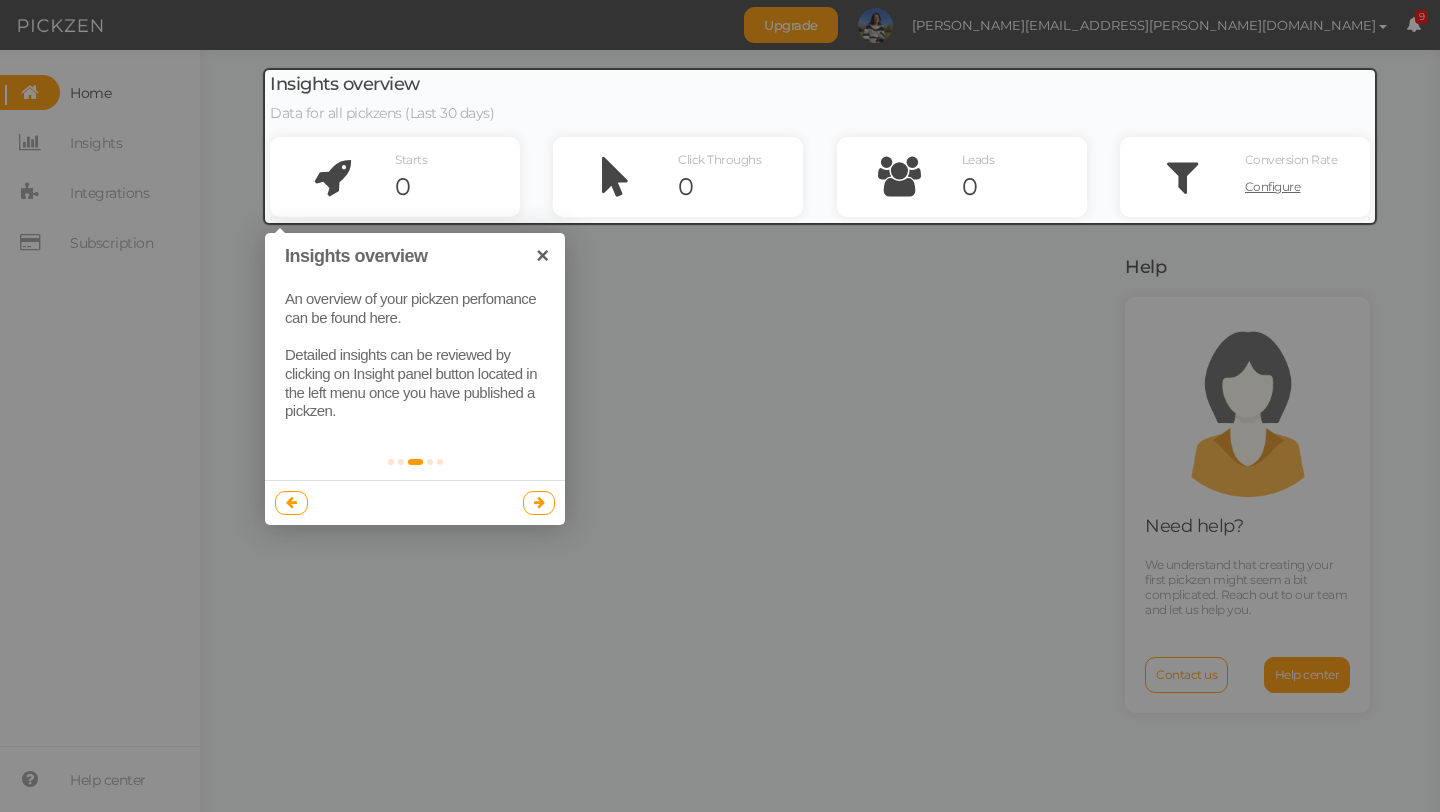 click at bounding box center (539, 502) 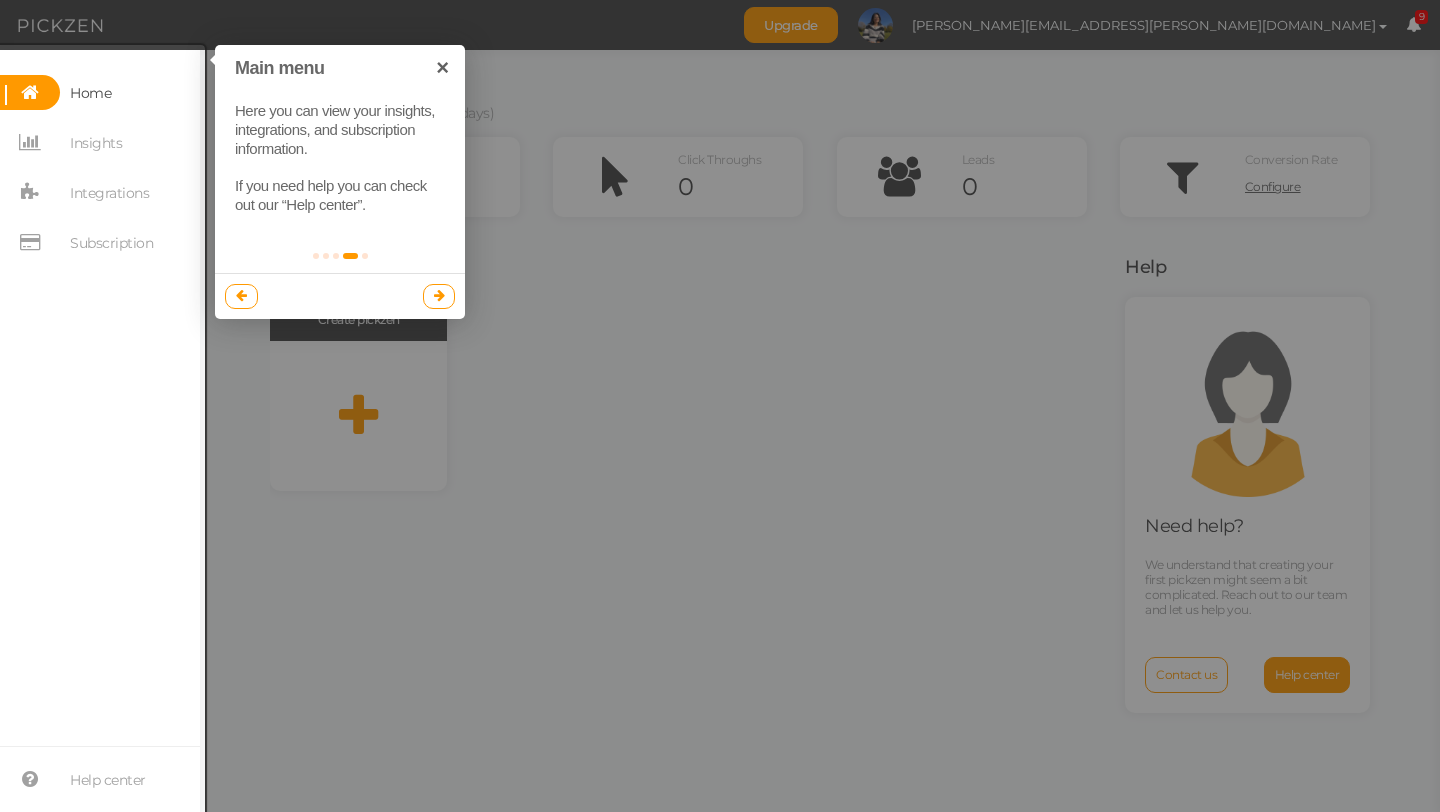 click at bounding box center (439, 295) 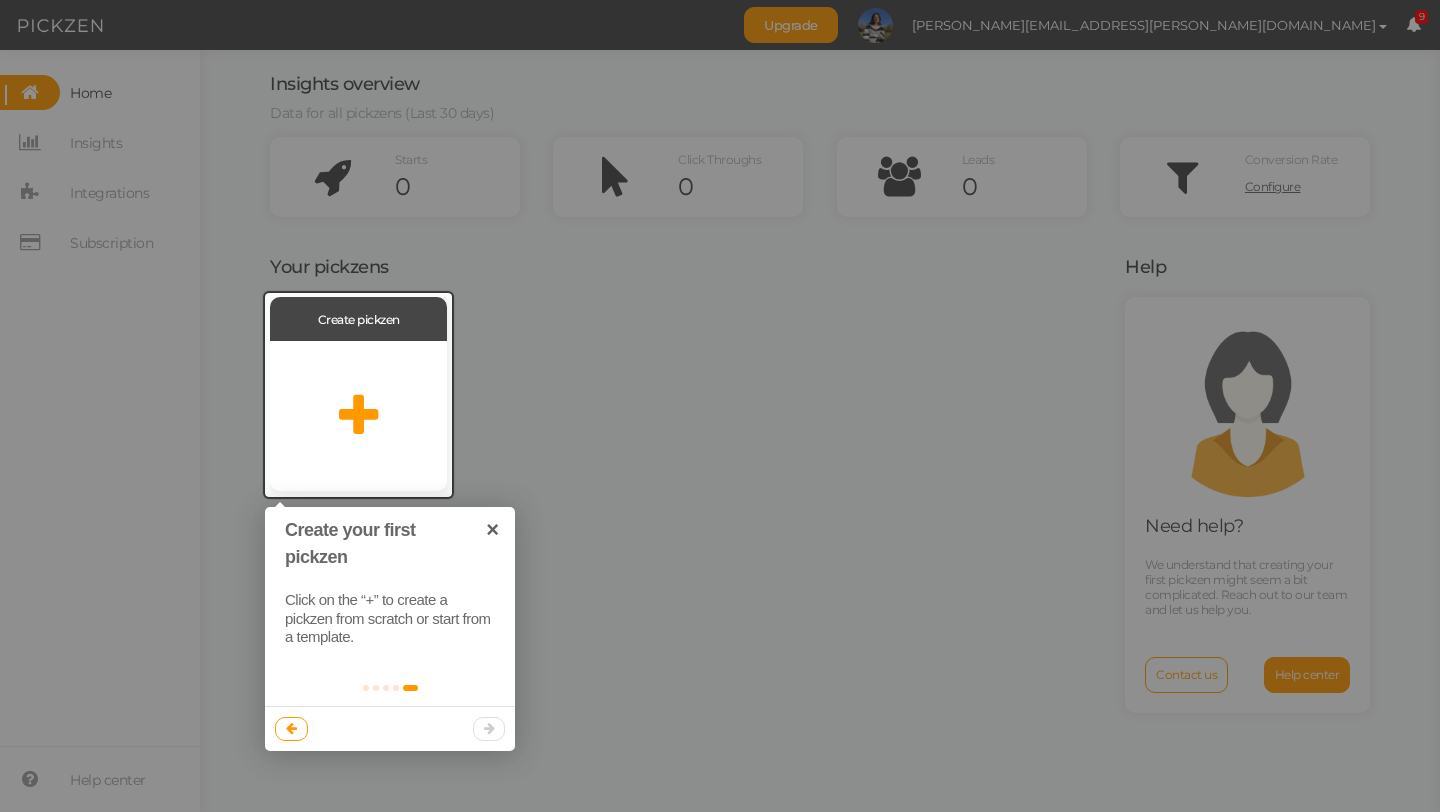 click at bounding box center (390, 728) 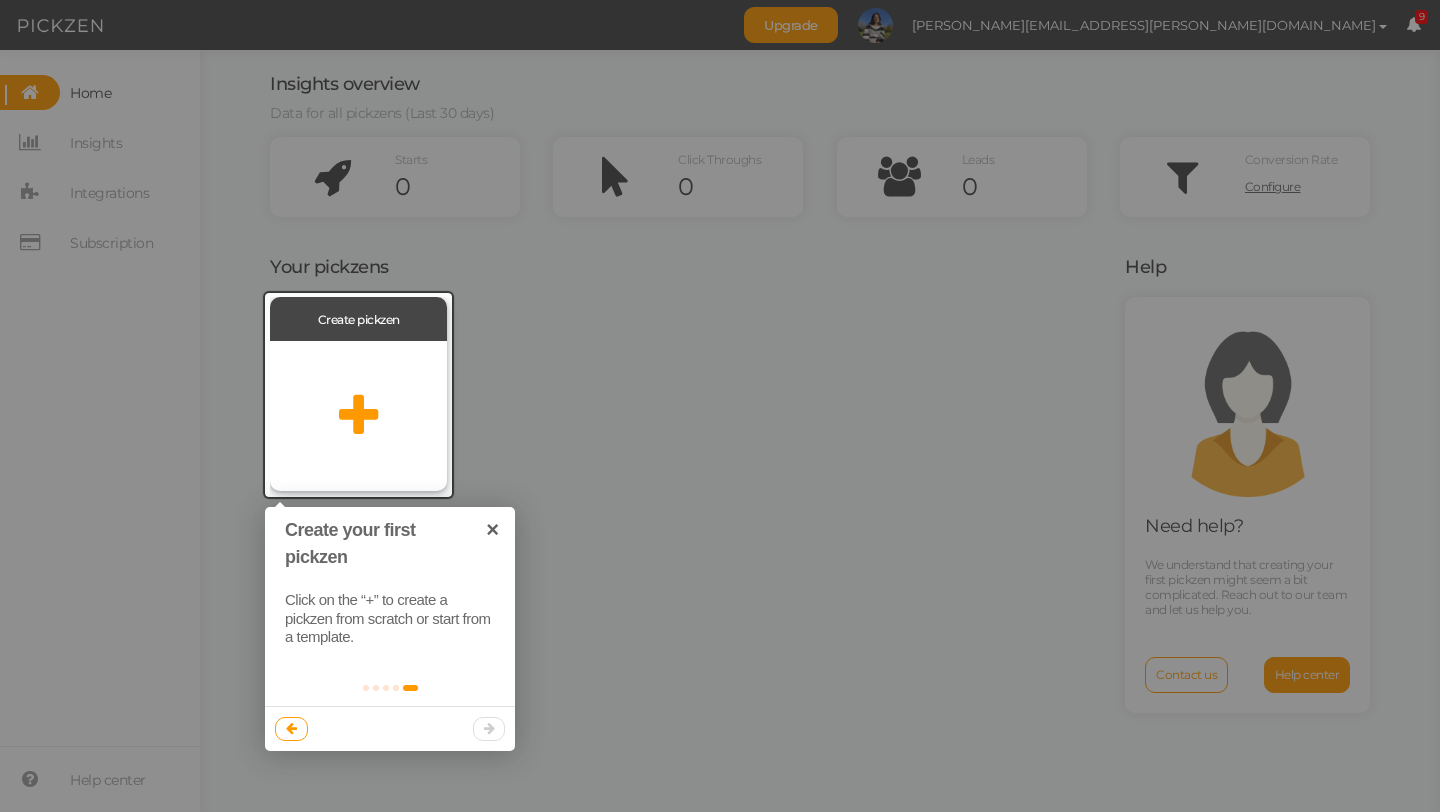click at bounding box center (358, 416) 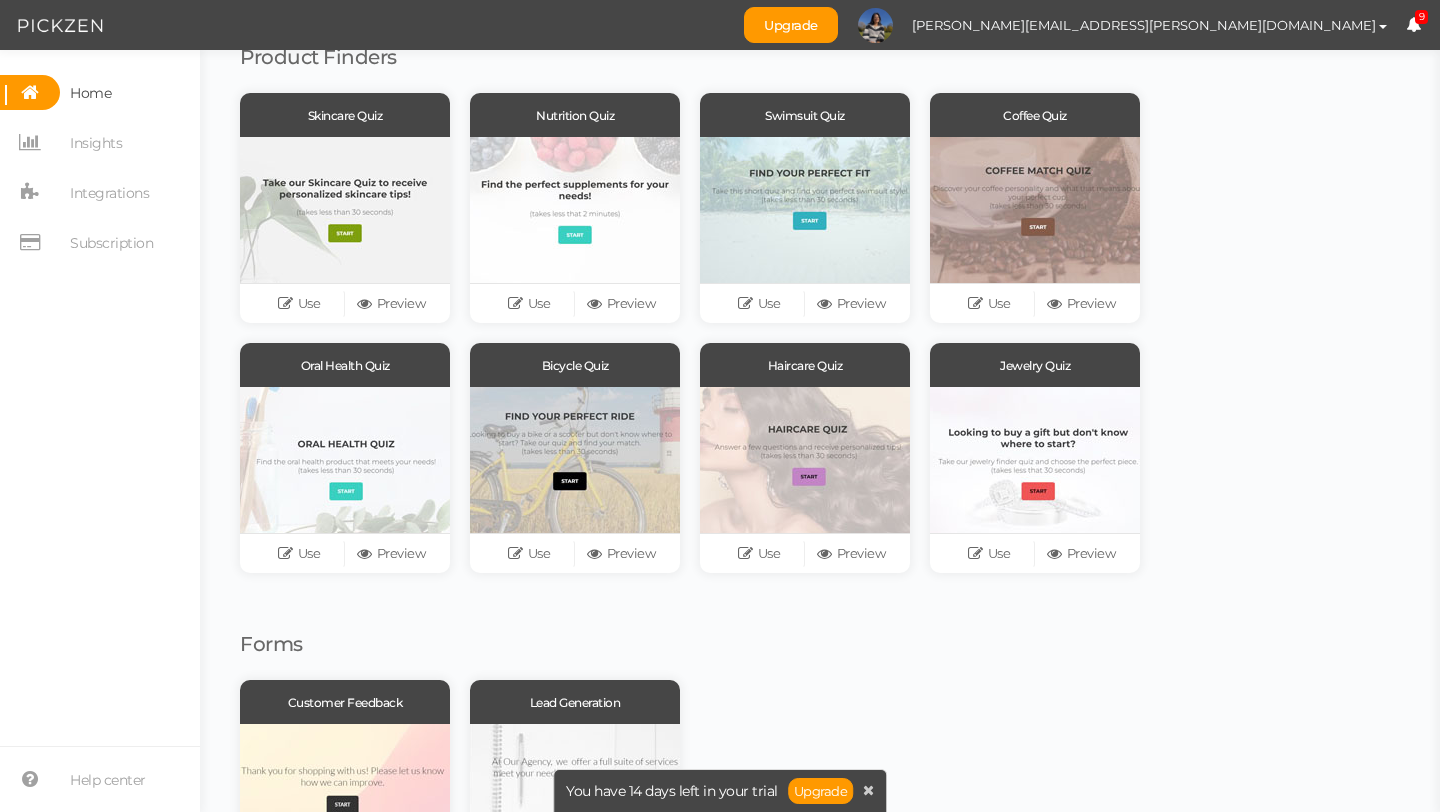 scroll, scrollTop: 0, scrollLeft: 0, axis: both 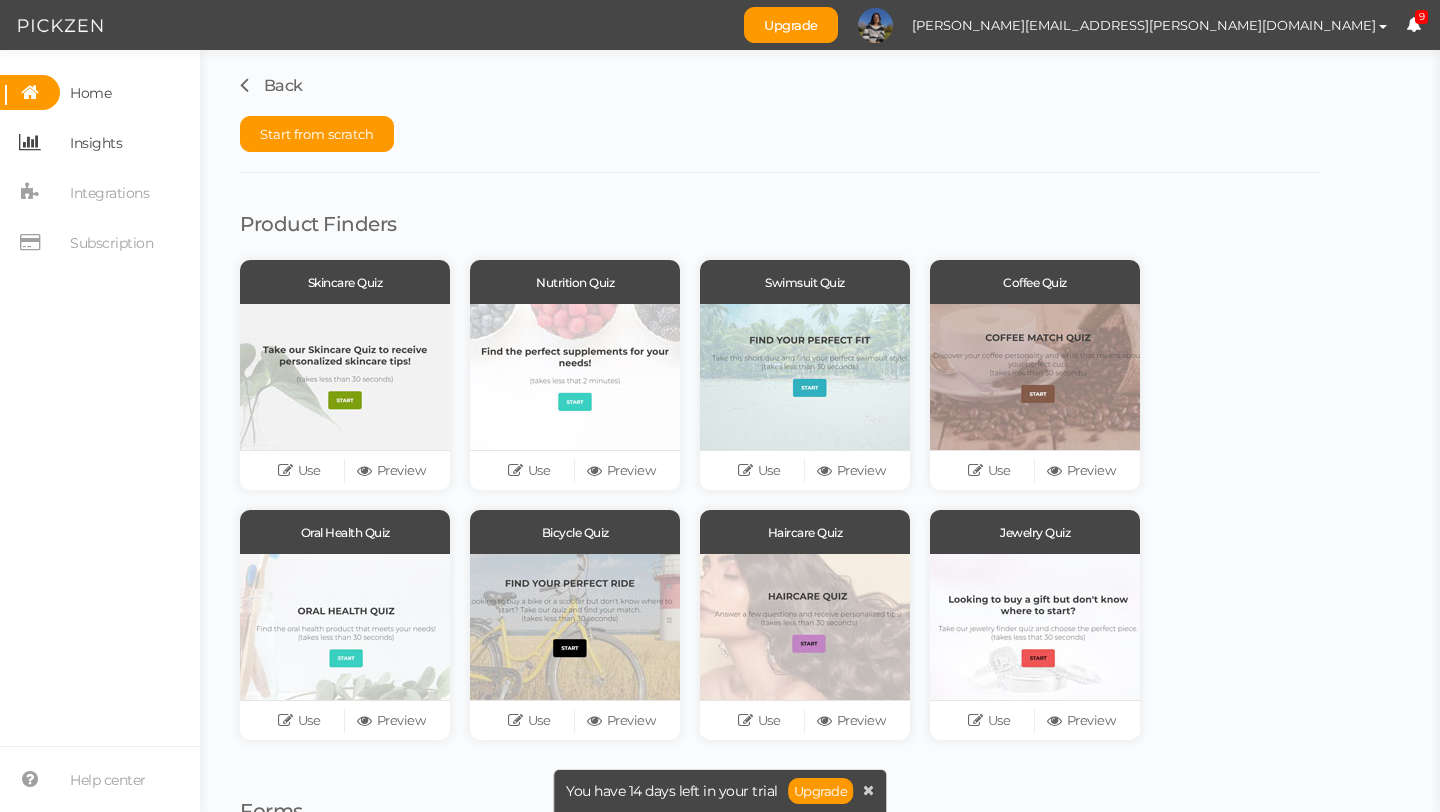 click on "Insights" at bounding box center [96, 143] 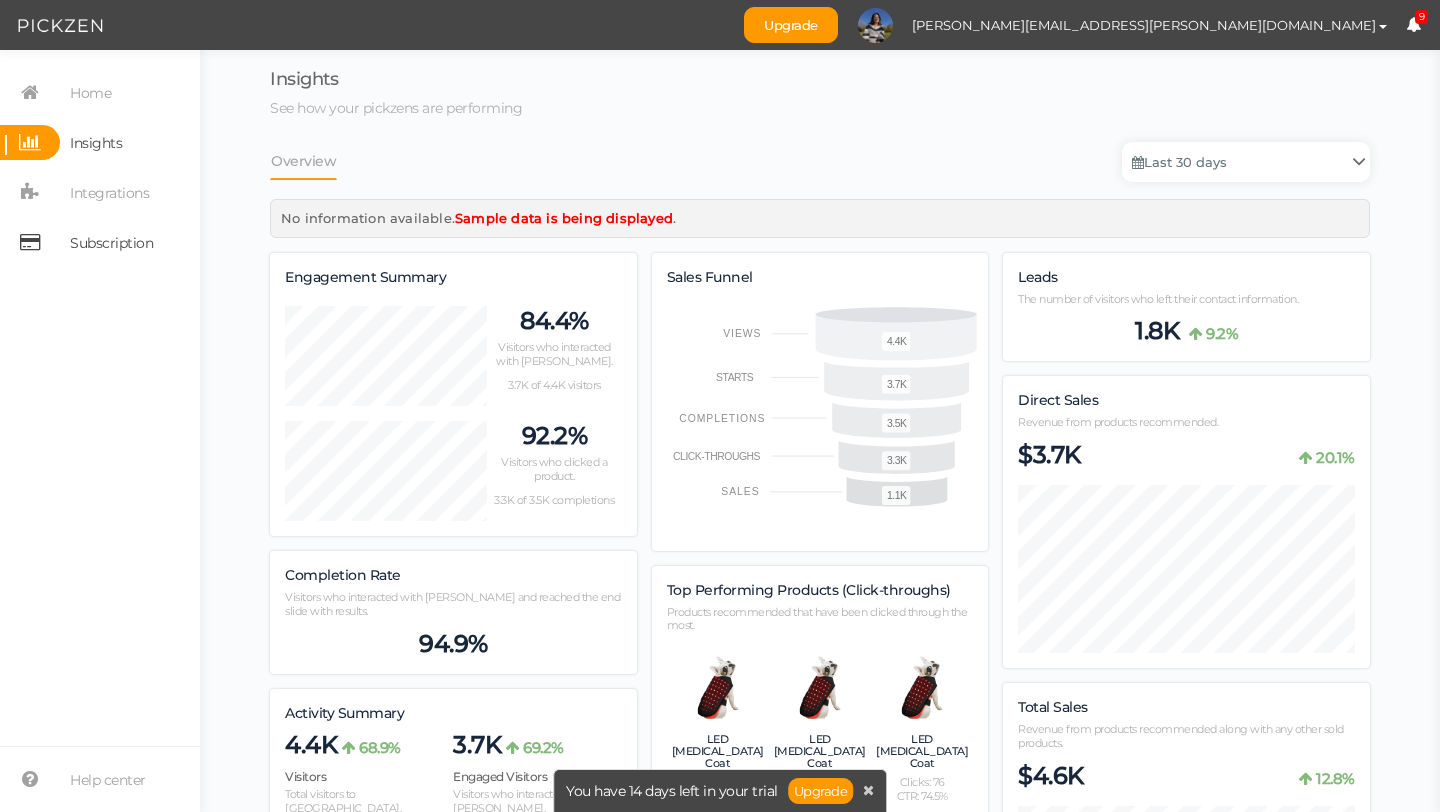 scroll, scrollTop: 997864, scrollLeft: 998900, axis: both 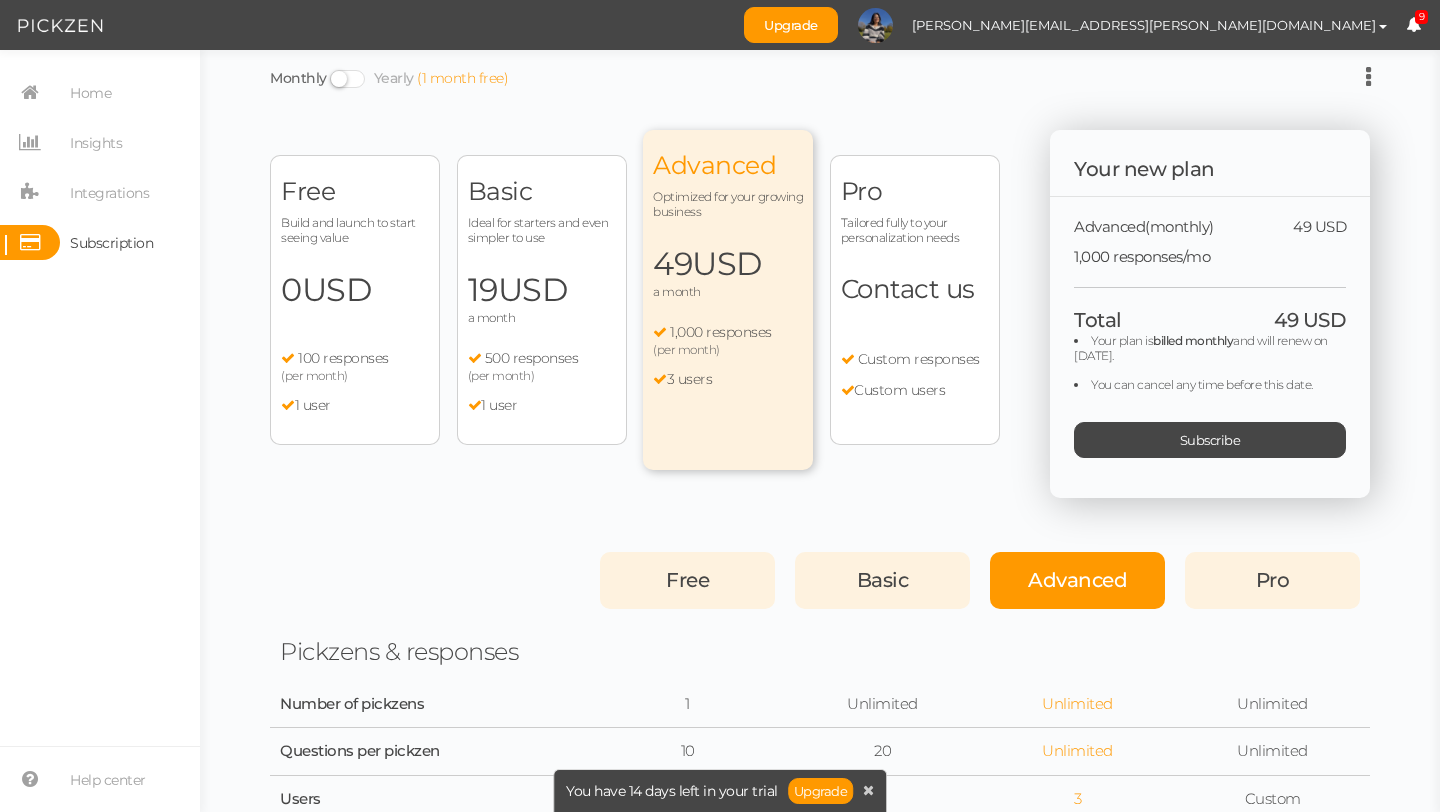 click on "Pro   Tailored fully to your personalization needs       Contact us       Custom responses            Custom users" at bounding box center [915, 300] 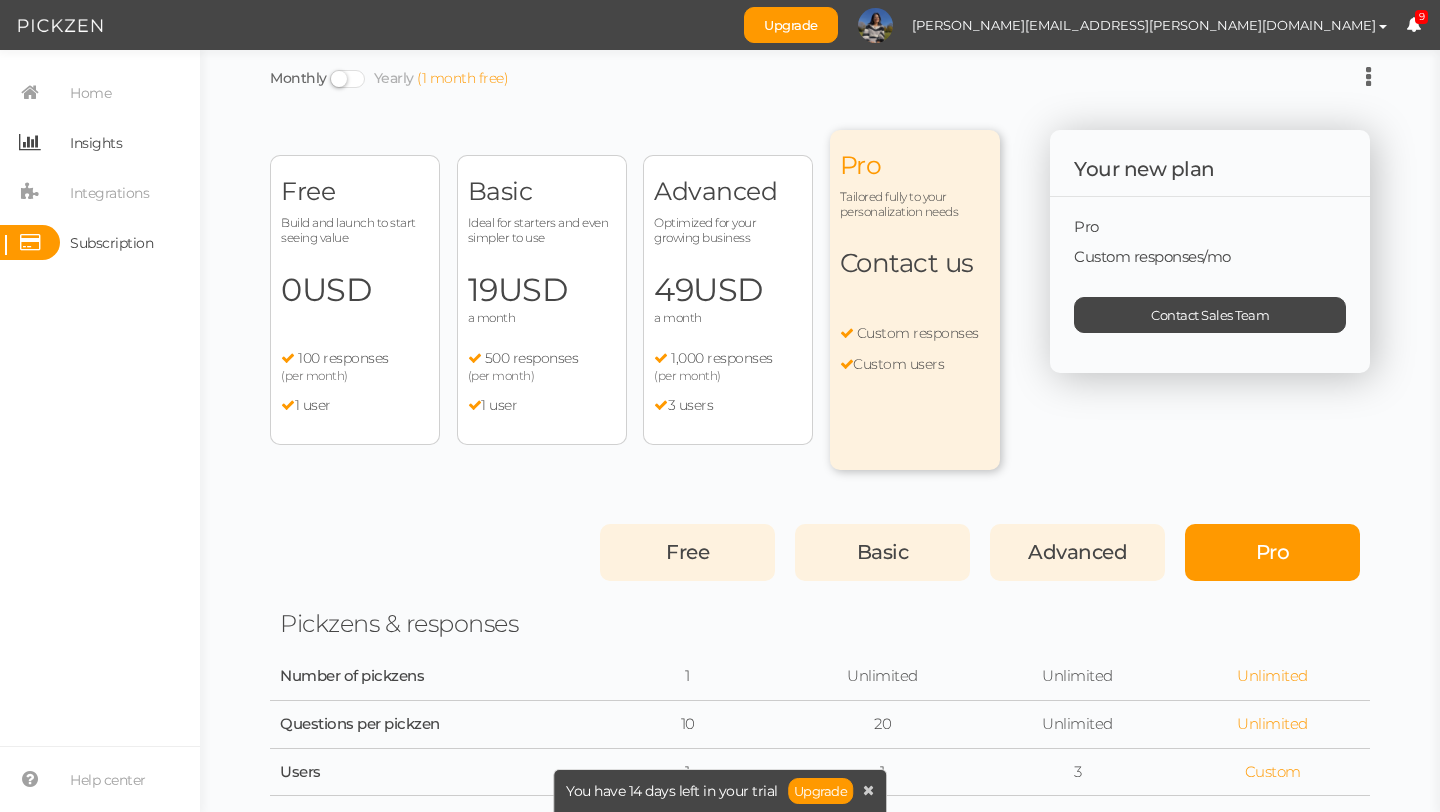 click on "Insights" at bounding box center (96, 143) 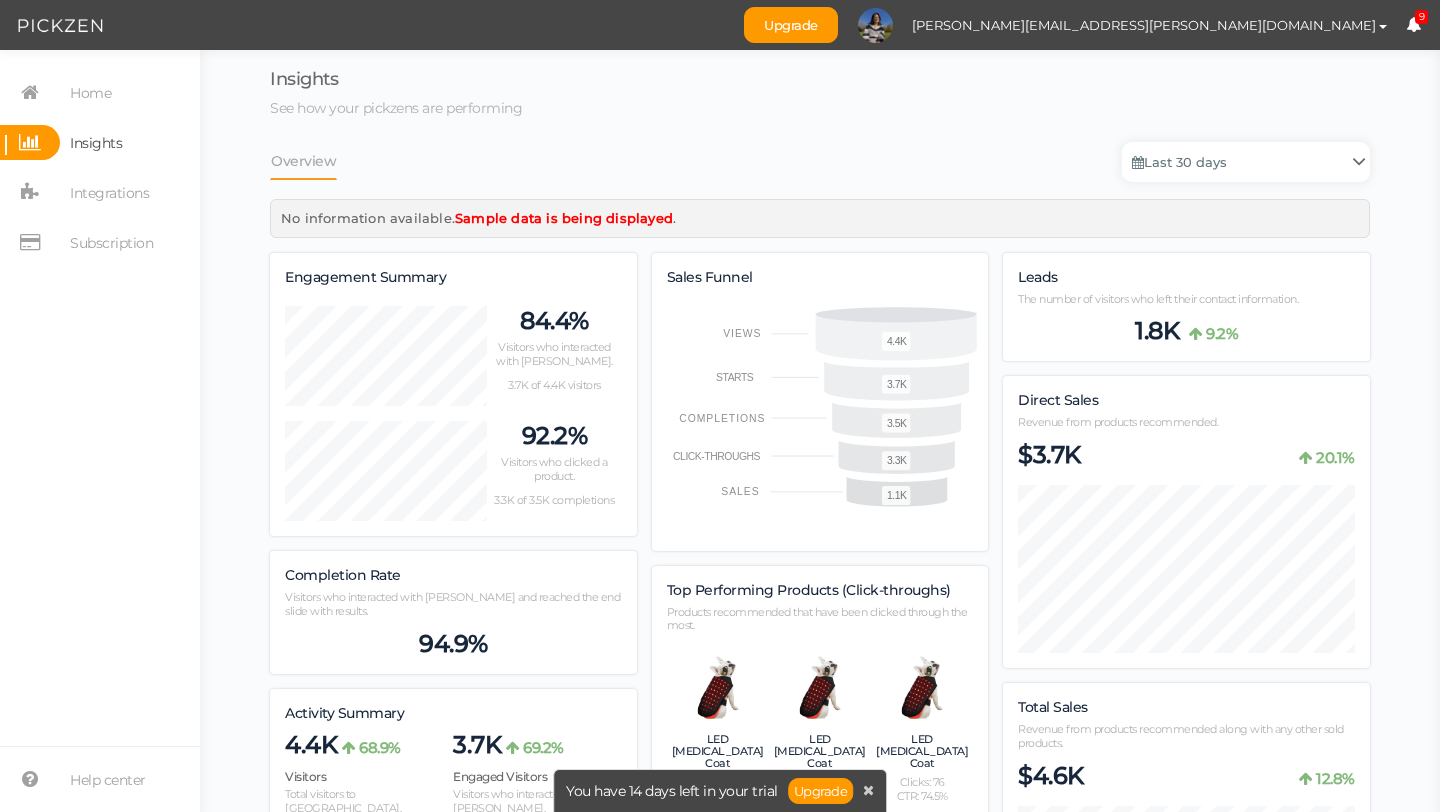 scroll, scrollTop: 997864, scrollLeft: 998900, axis: both 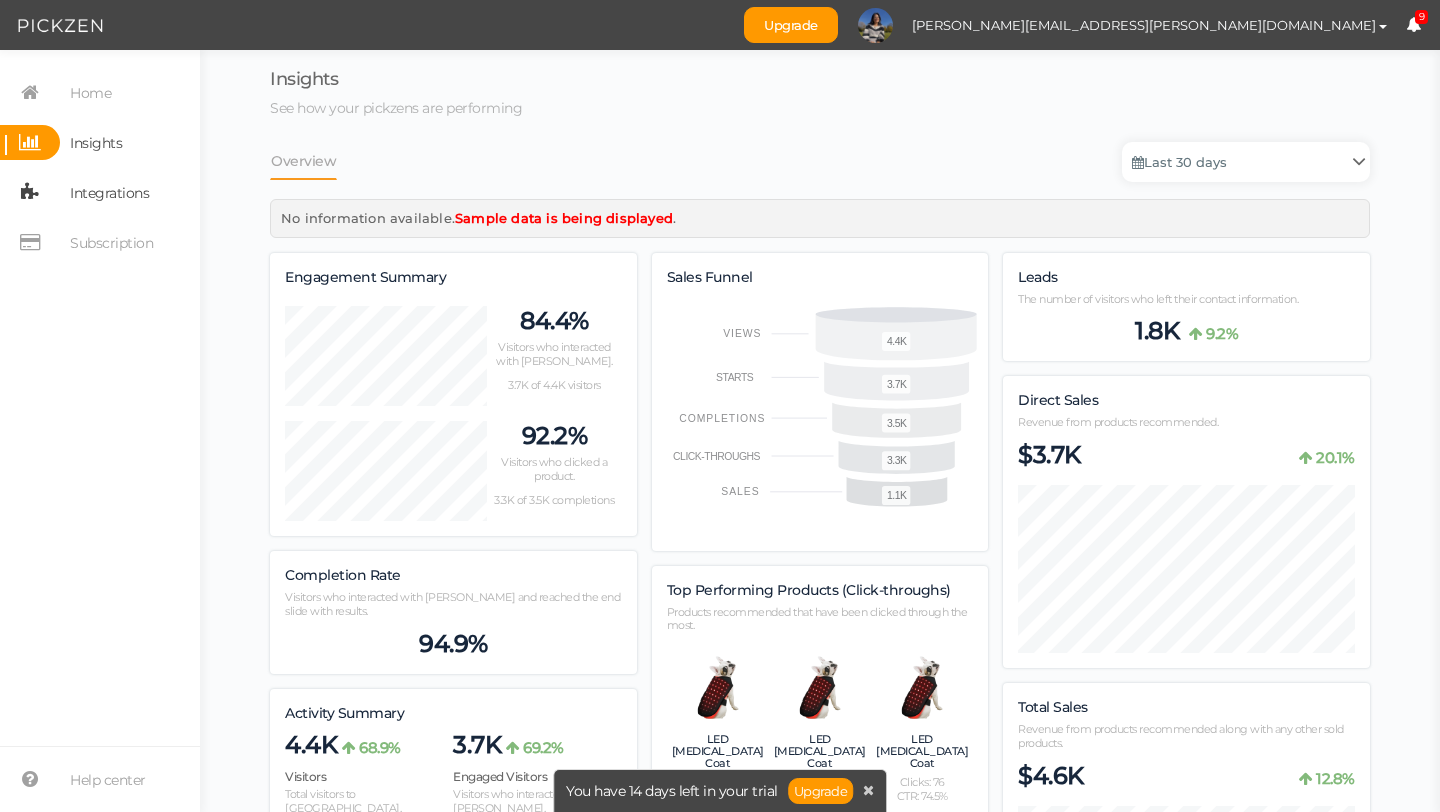 click on "Integrations" at bounding box center (109, 193) 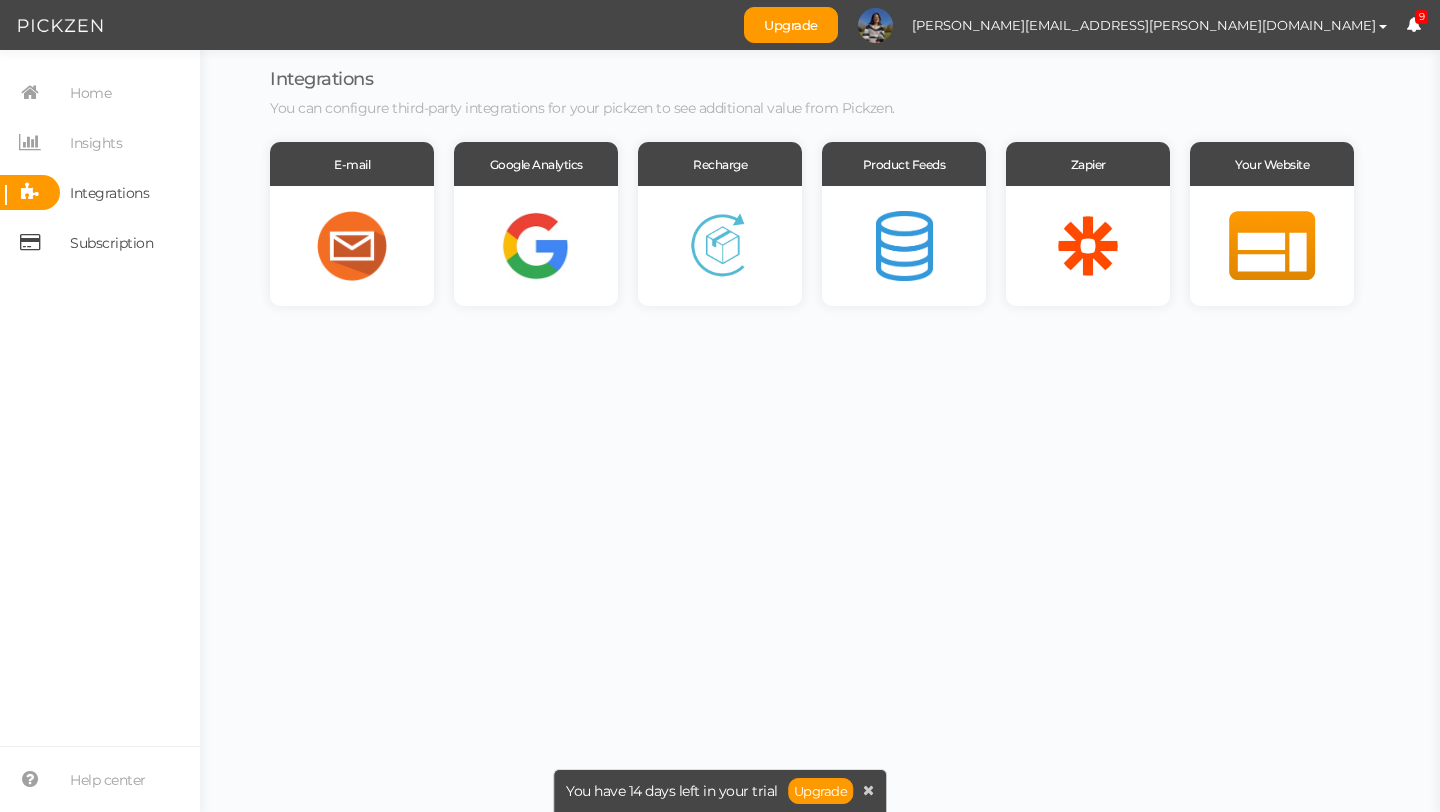 click on "Subscription" at bounding box center (111, 243) 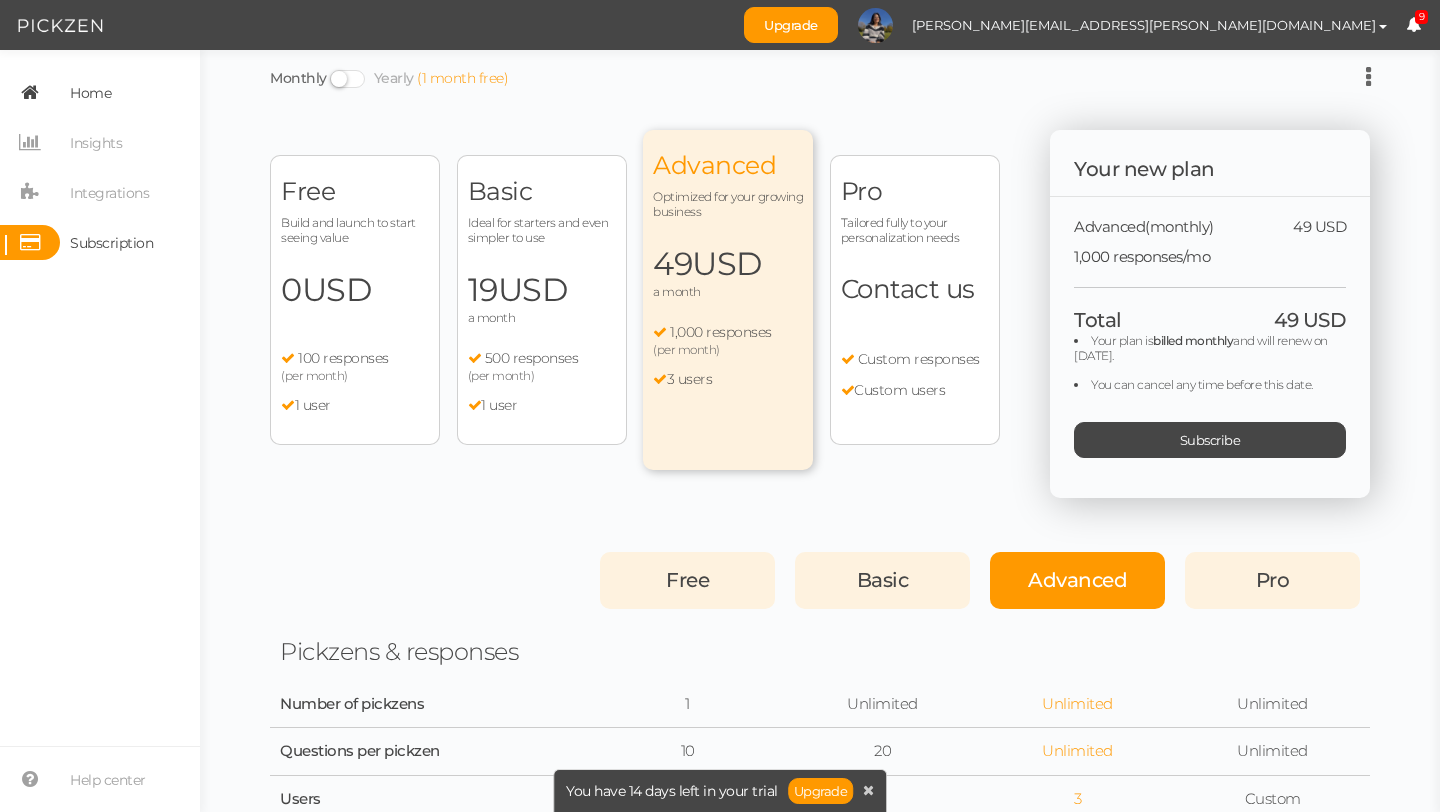 click on "Home" at bounding box center [100, 92] 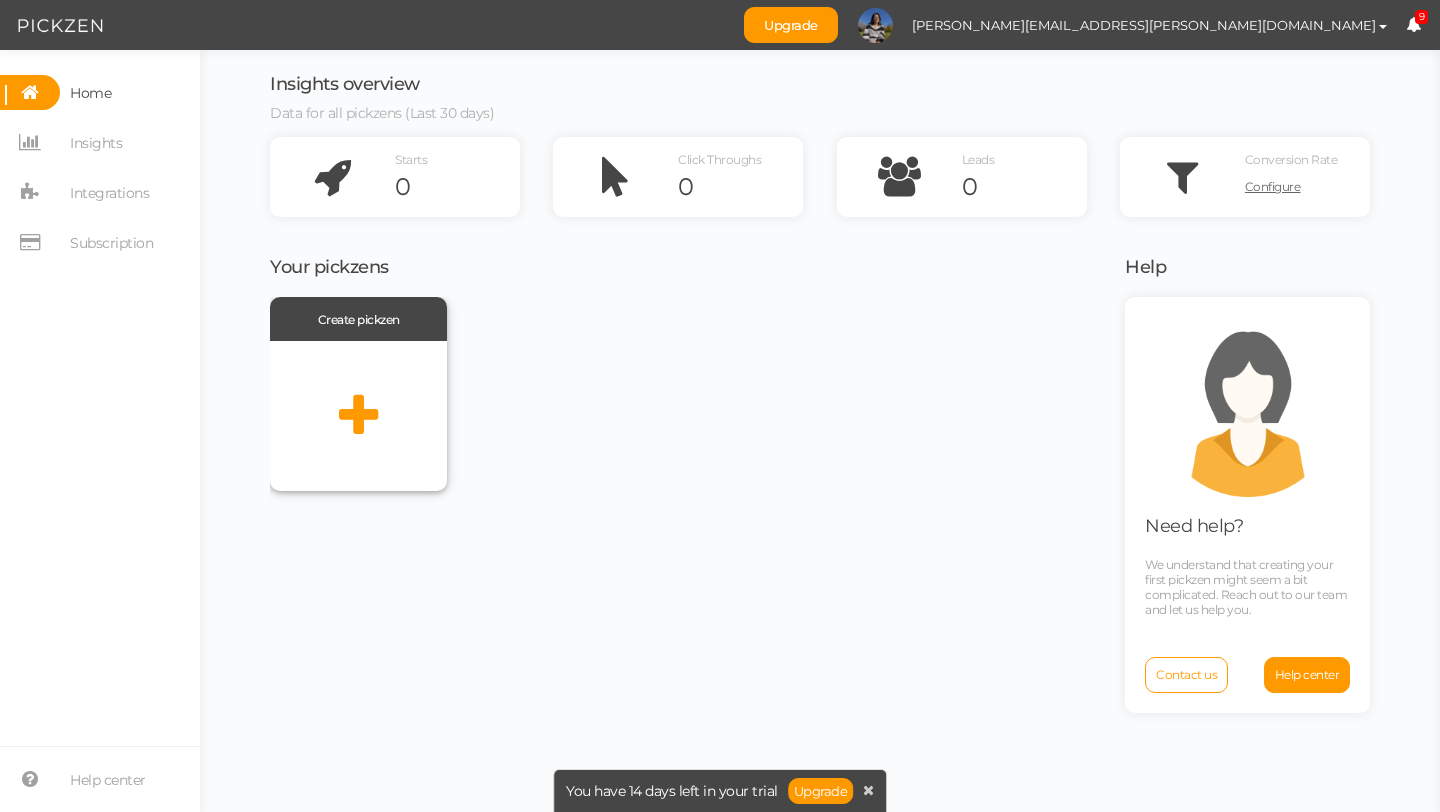 click at bounding box center [358, 416] 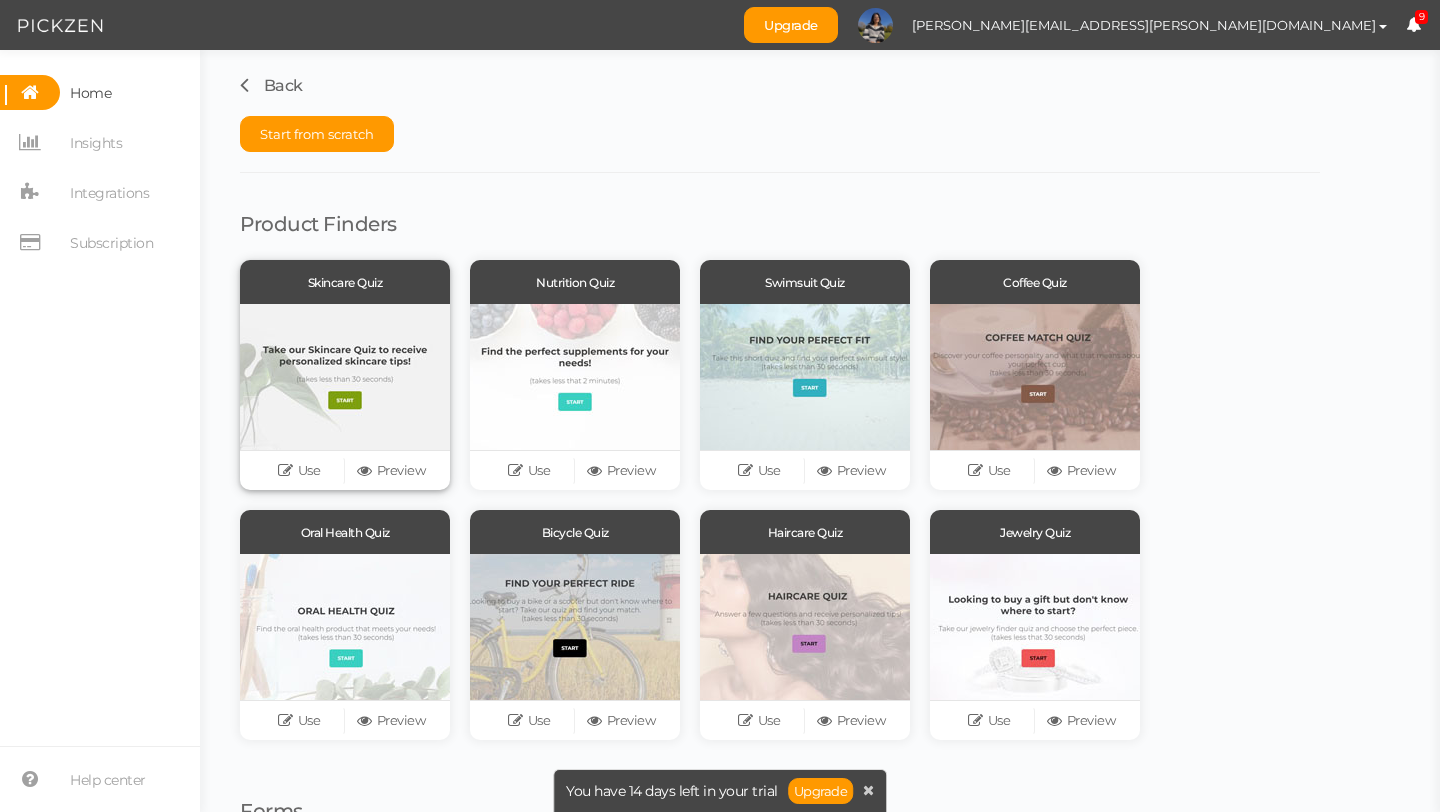 click at bounding box center [345, 377] 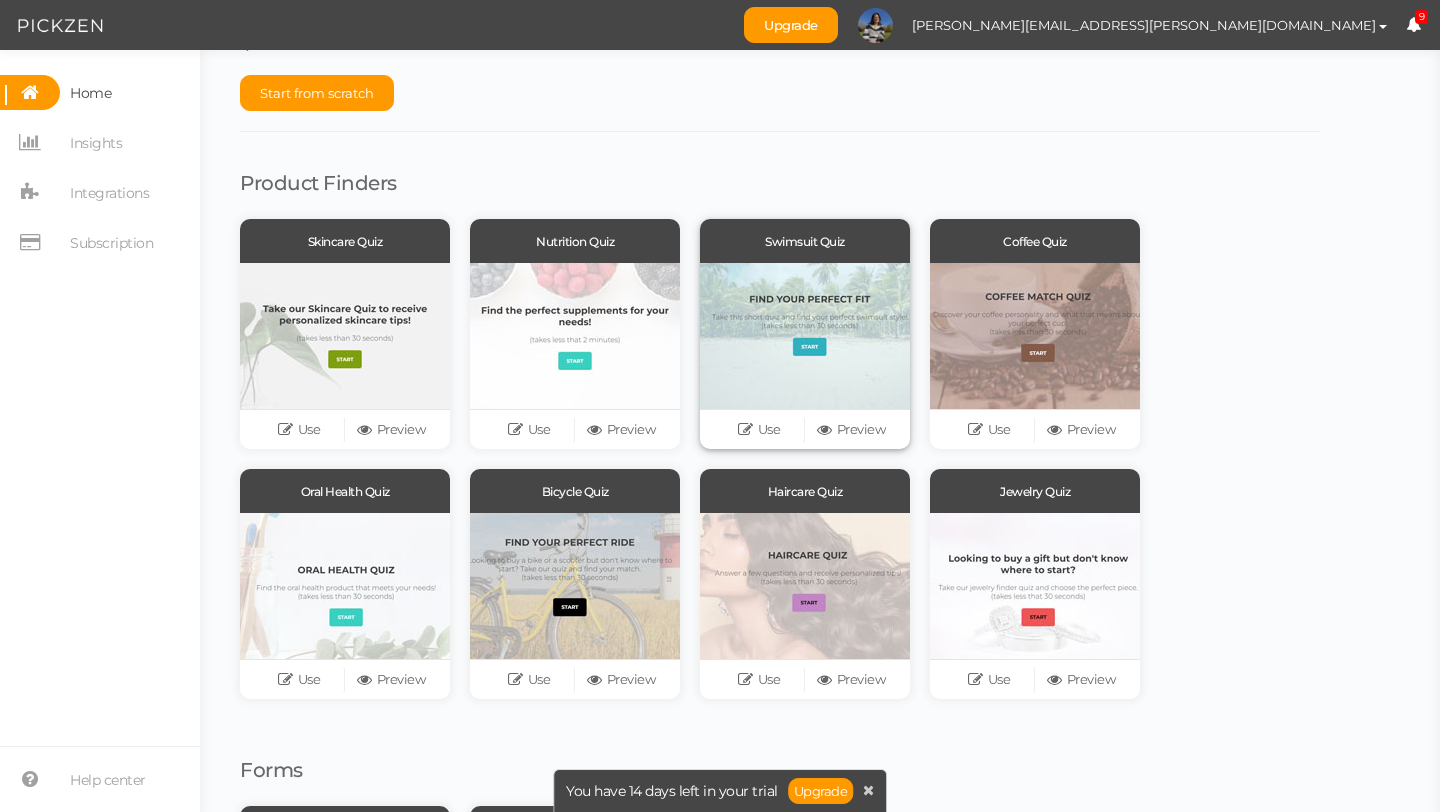 scroll, scrollTop: 43, scrollLeft: 0, axis: vertical 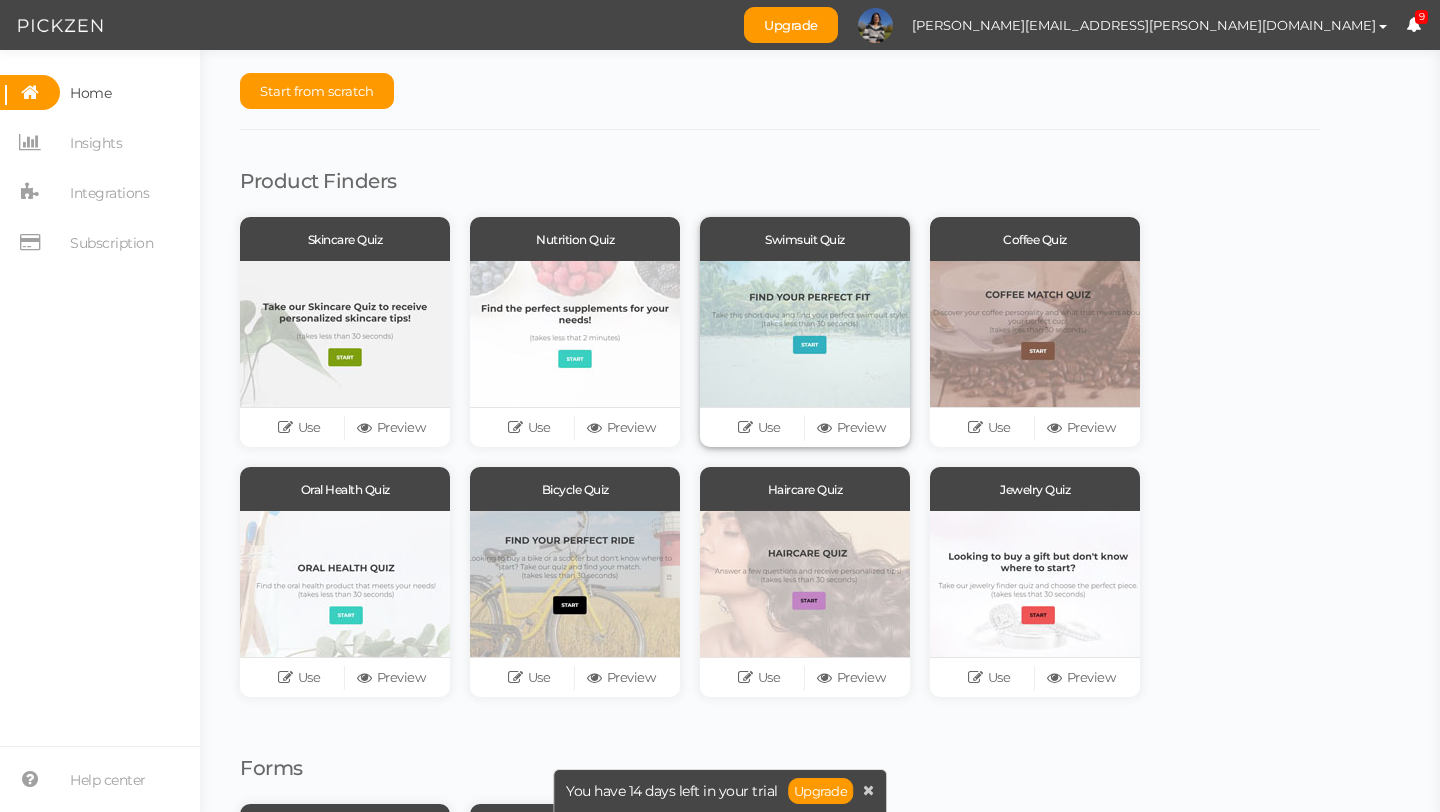 click at bounding box center (805, 334) 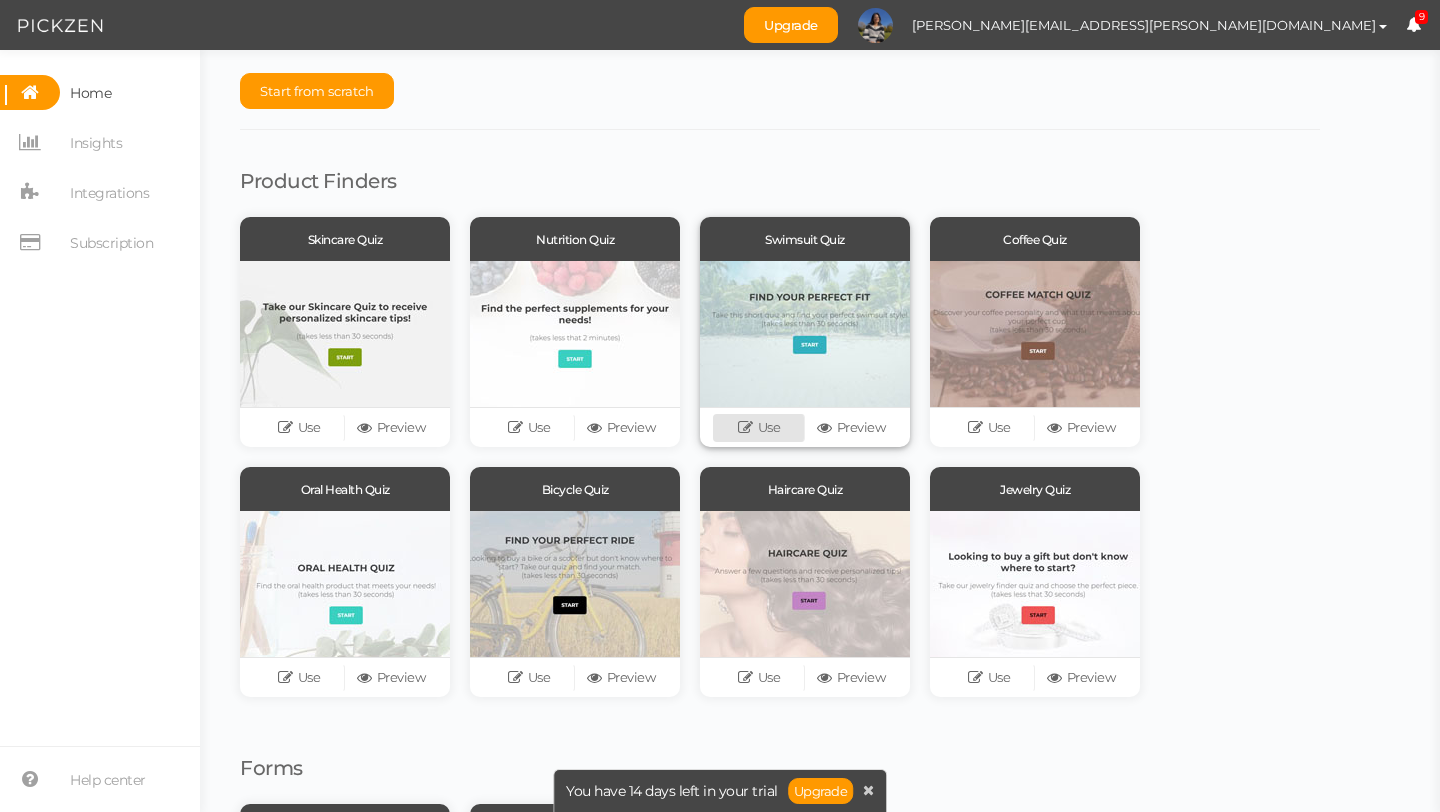 click on "Use" at bounding box center (759, 428) 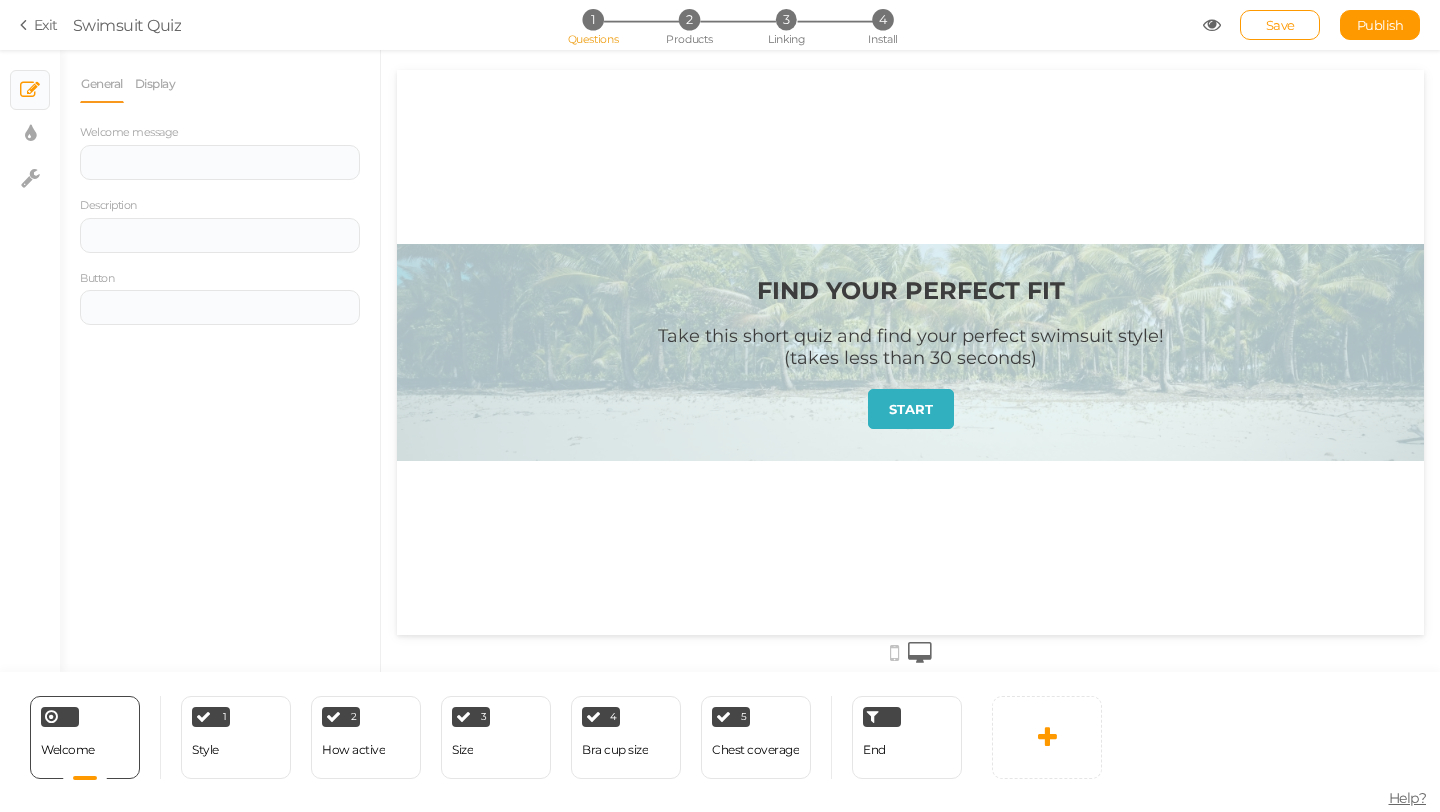 scroll, scrollTop: 0, scrollLeft: 0, axis: both 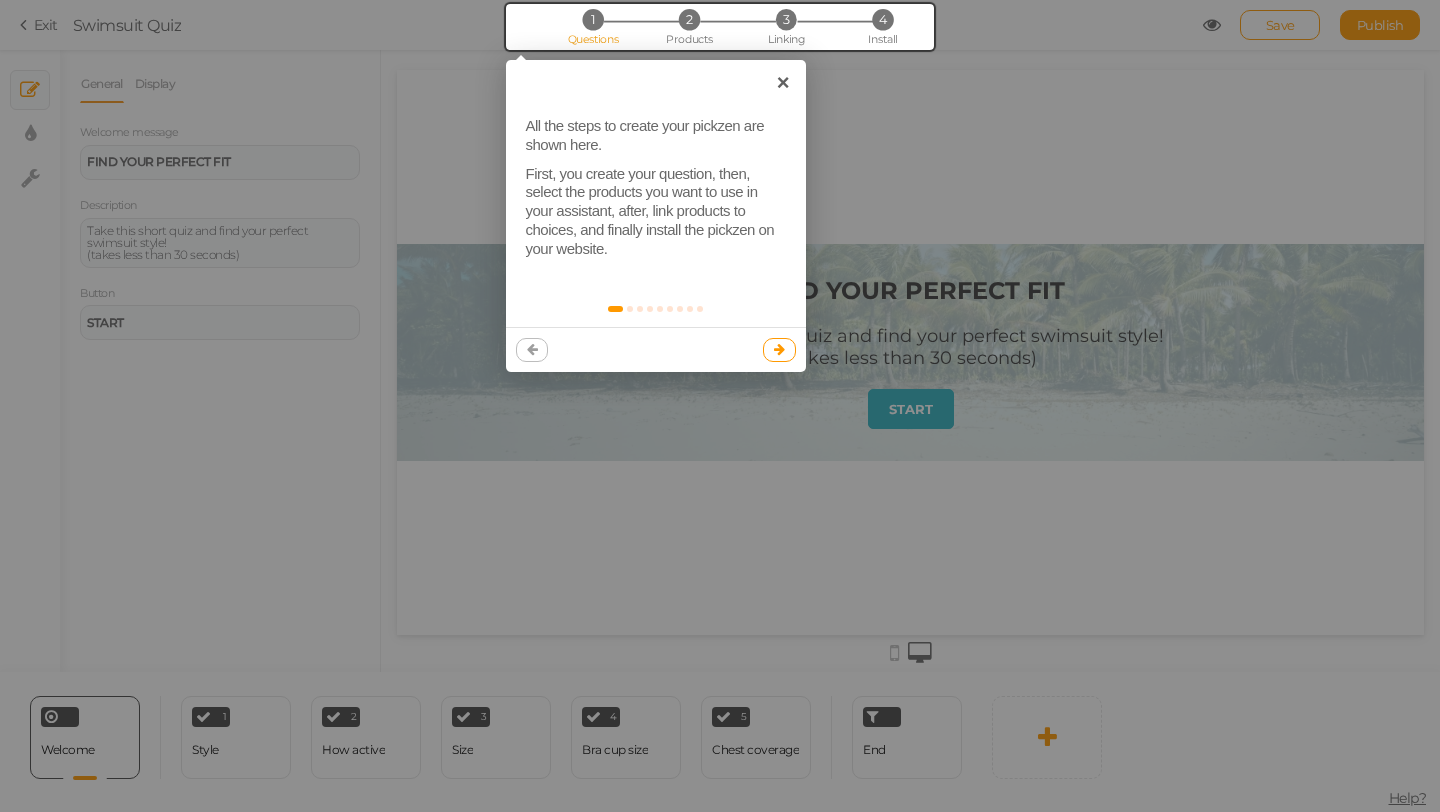click at bounding box center [779, 349] 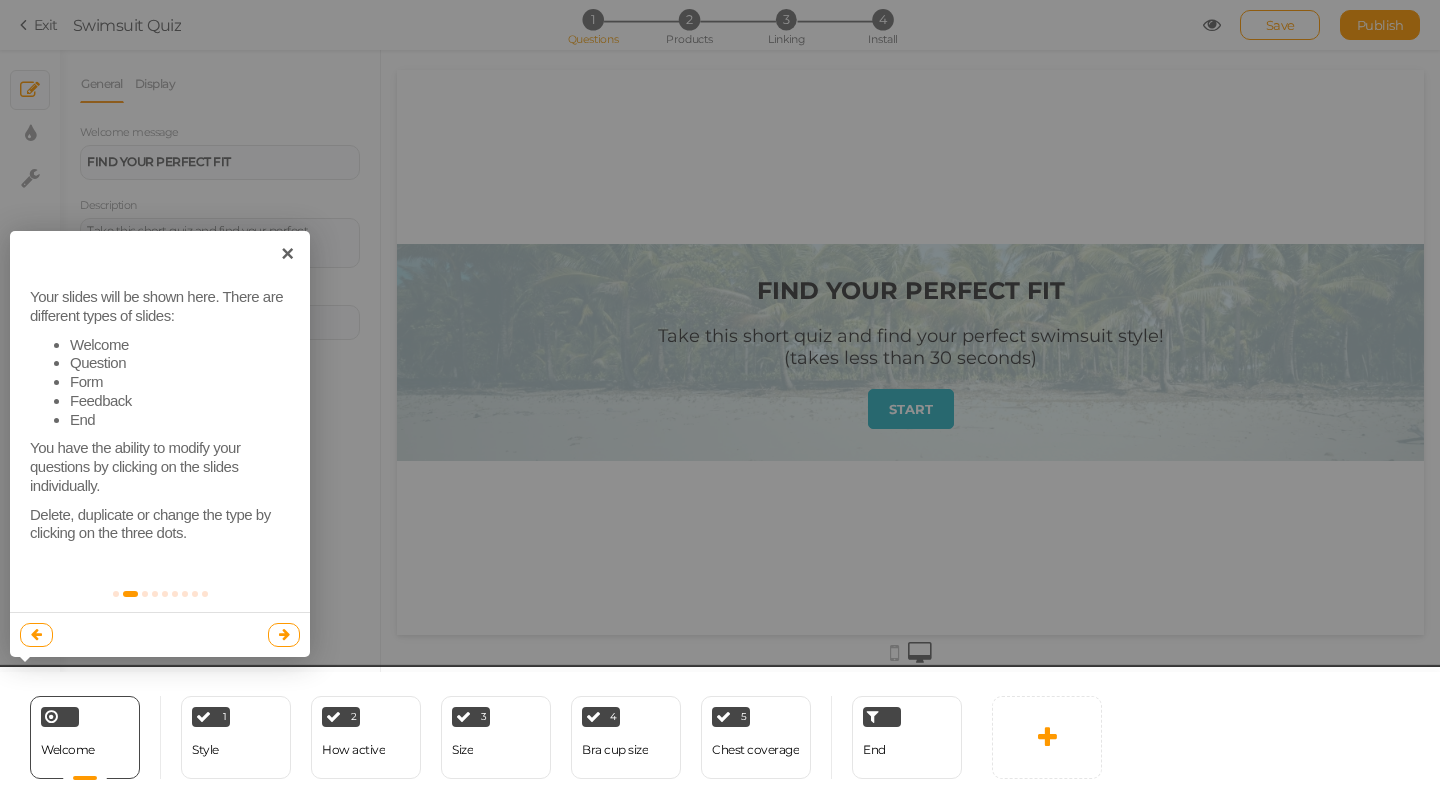 click at bounding box center [284, 634] 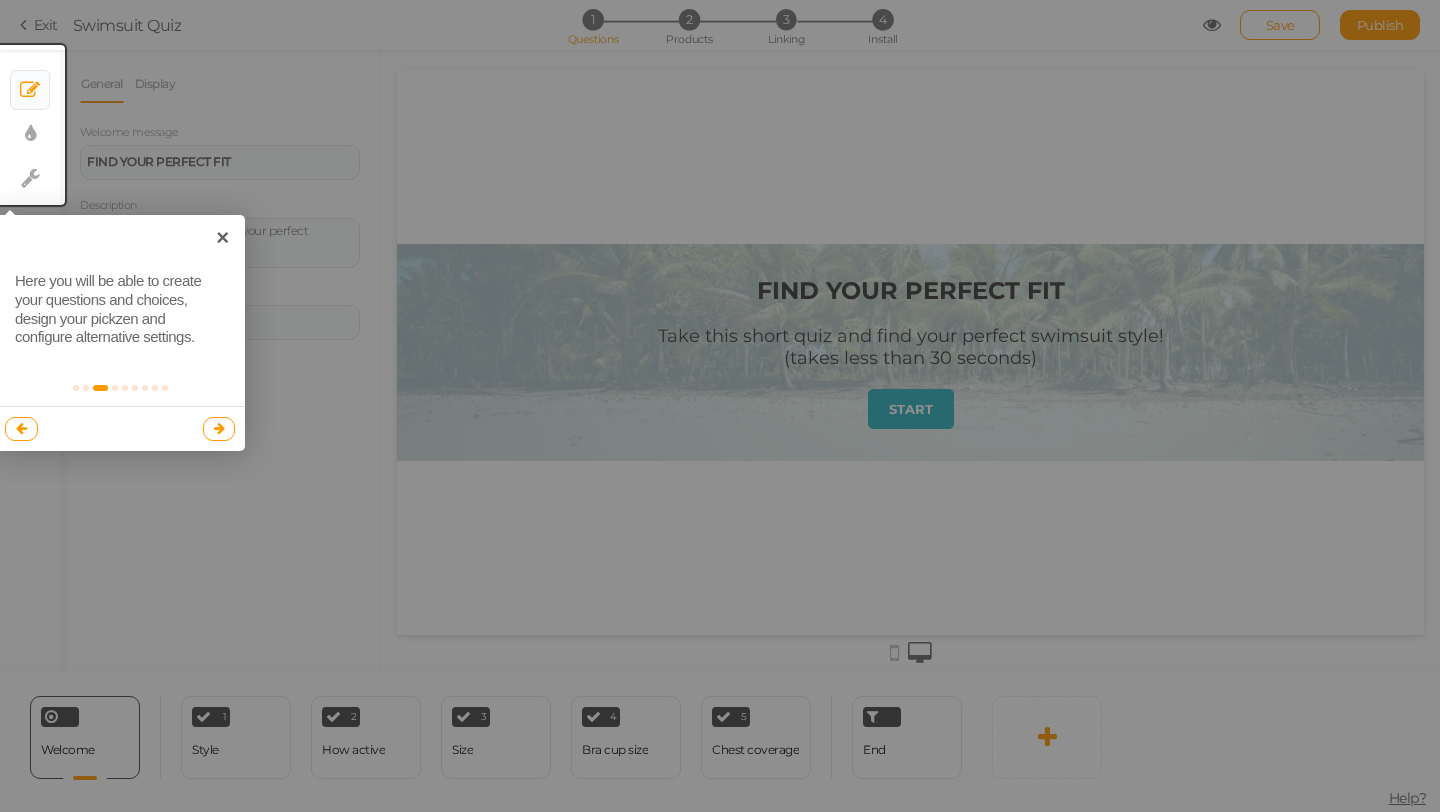 click at bounding box center (219, 429) 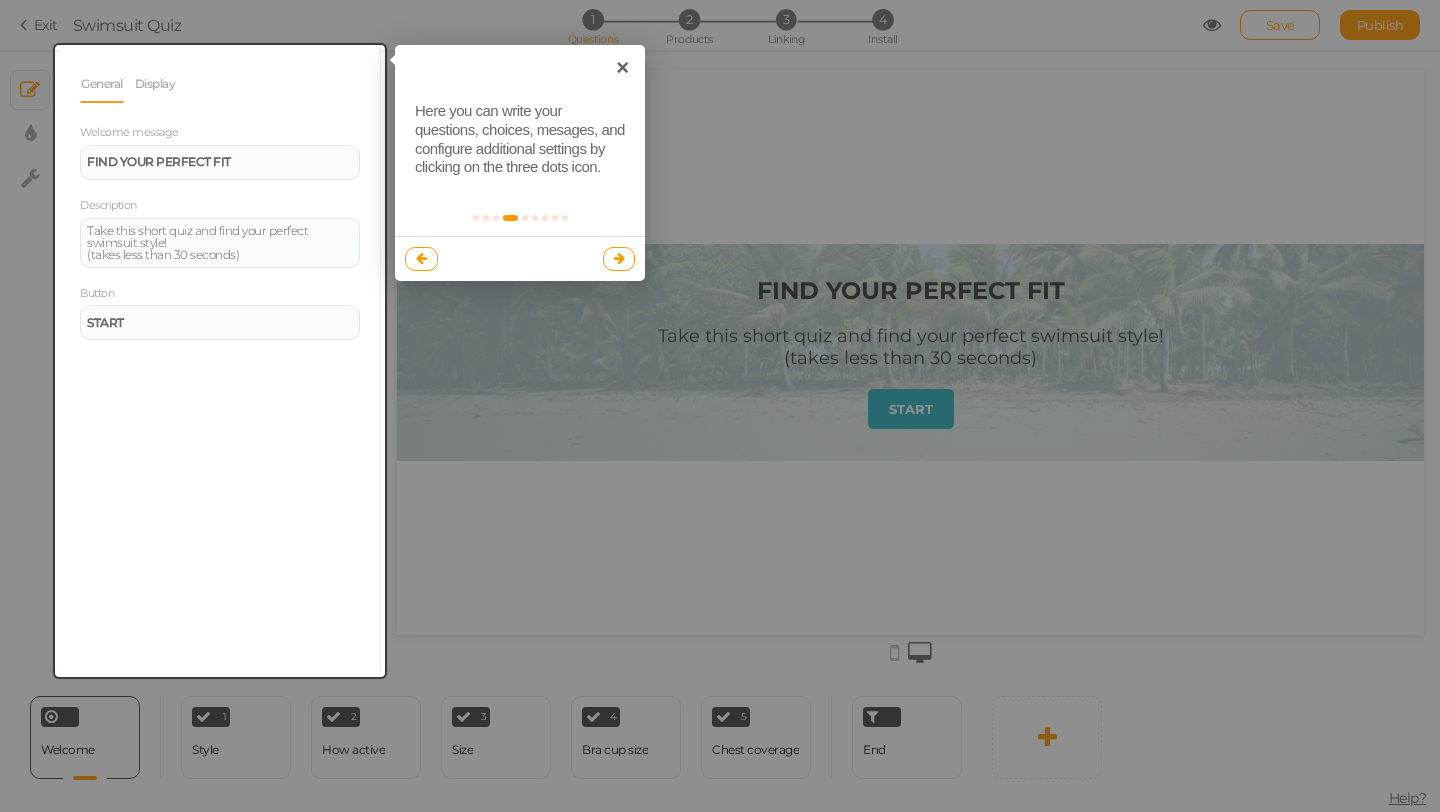 click at bounding box center [619, 258] 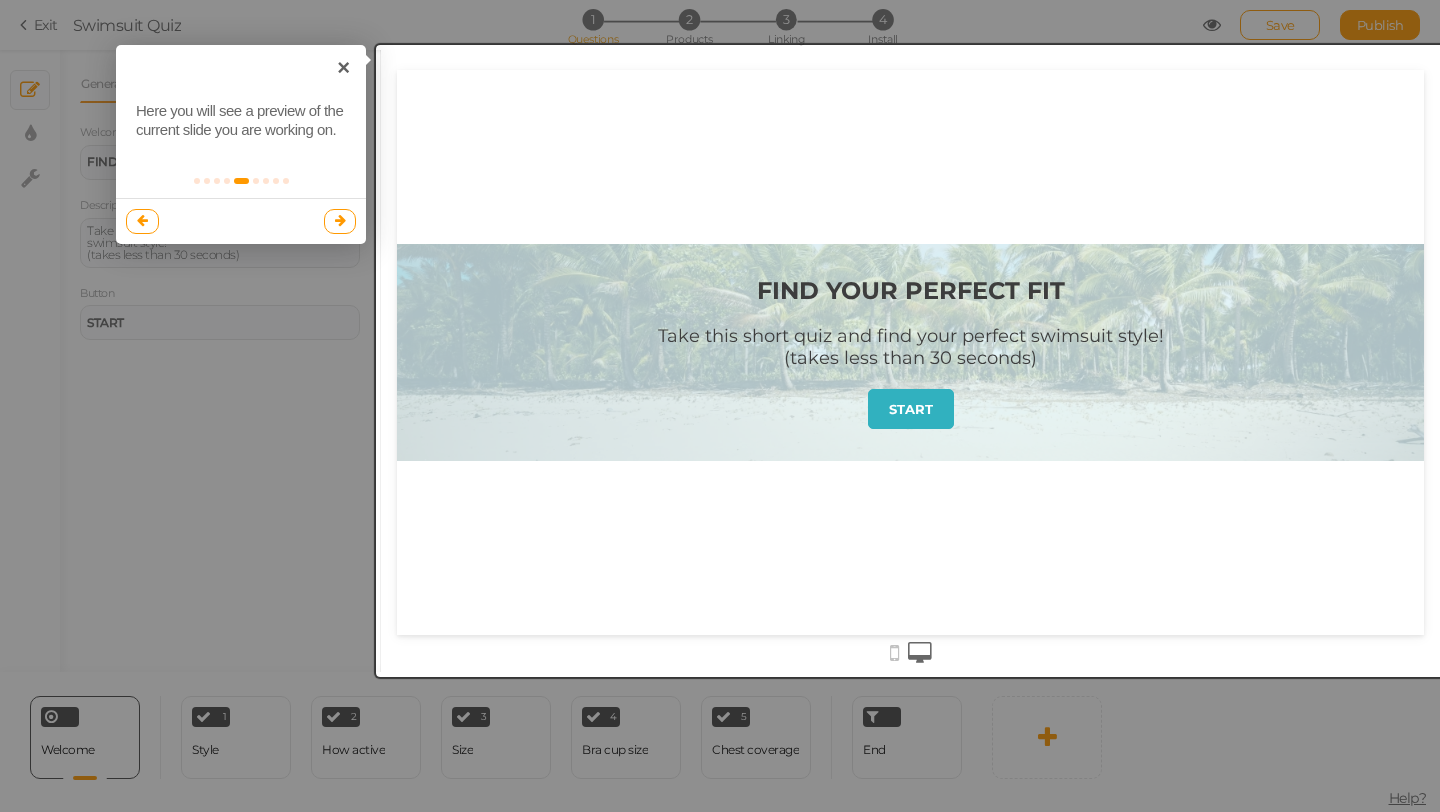 click at bounding box center [340, 220] 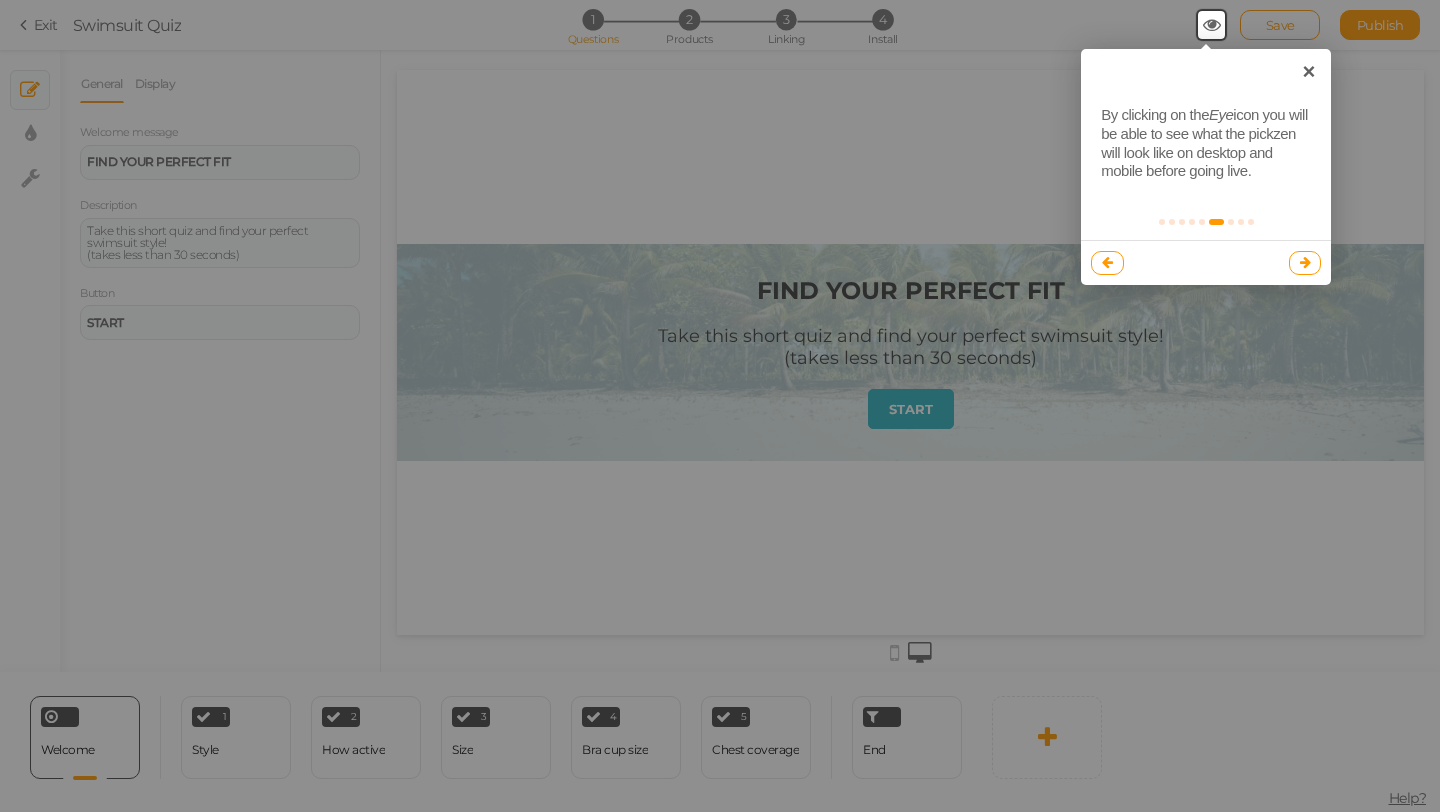 click at bounding box center (1305, 262) 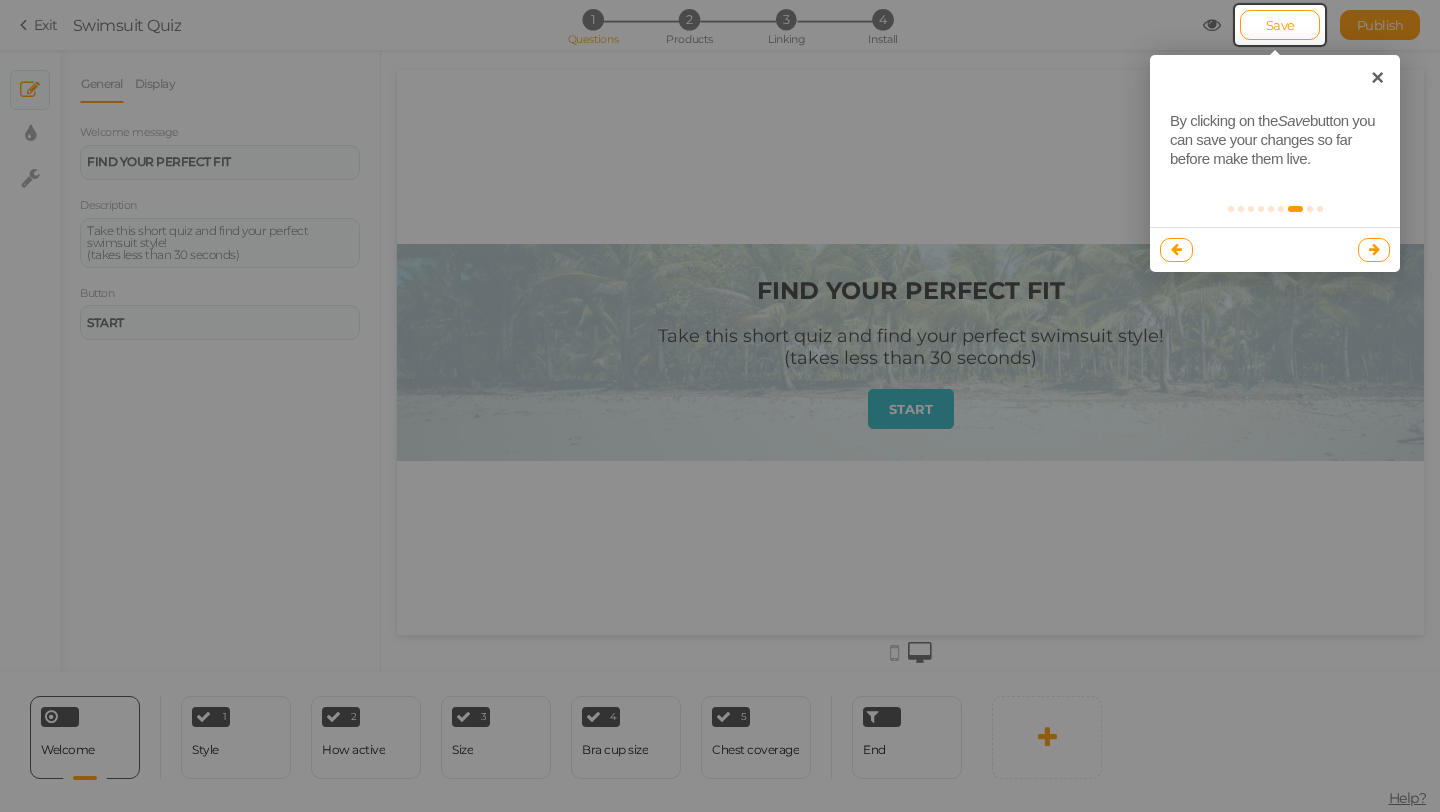 click at bounding box center [1374, 250] 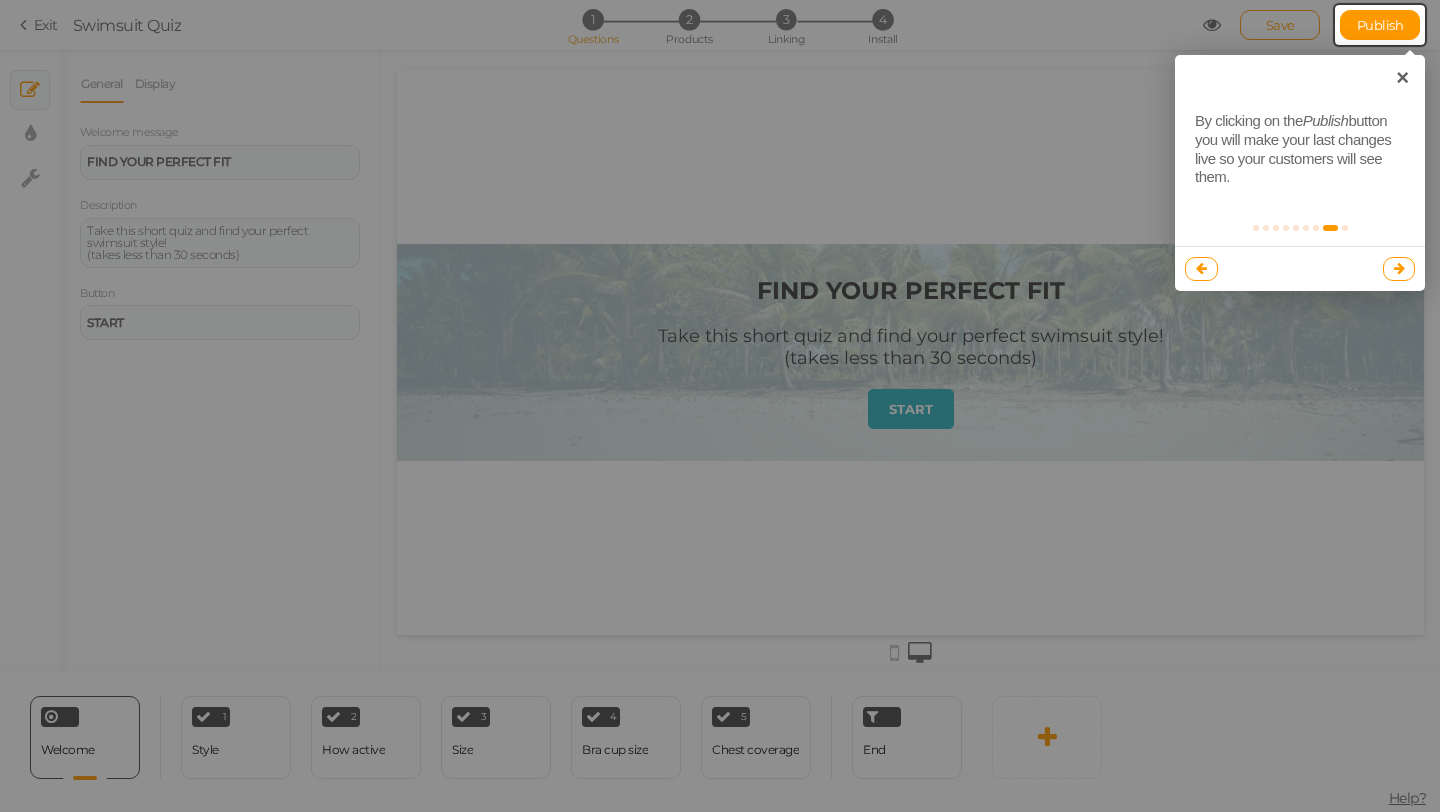 click at bounding box center [1399, 269] 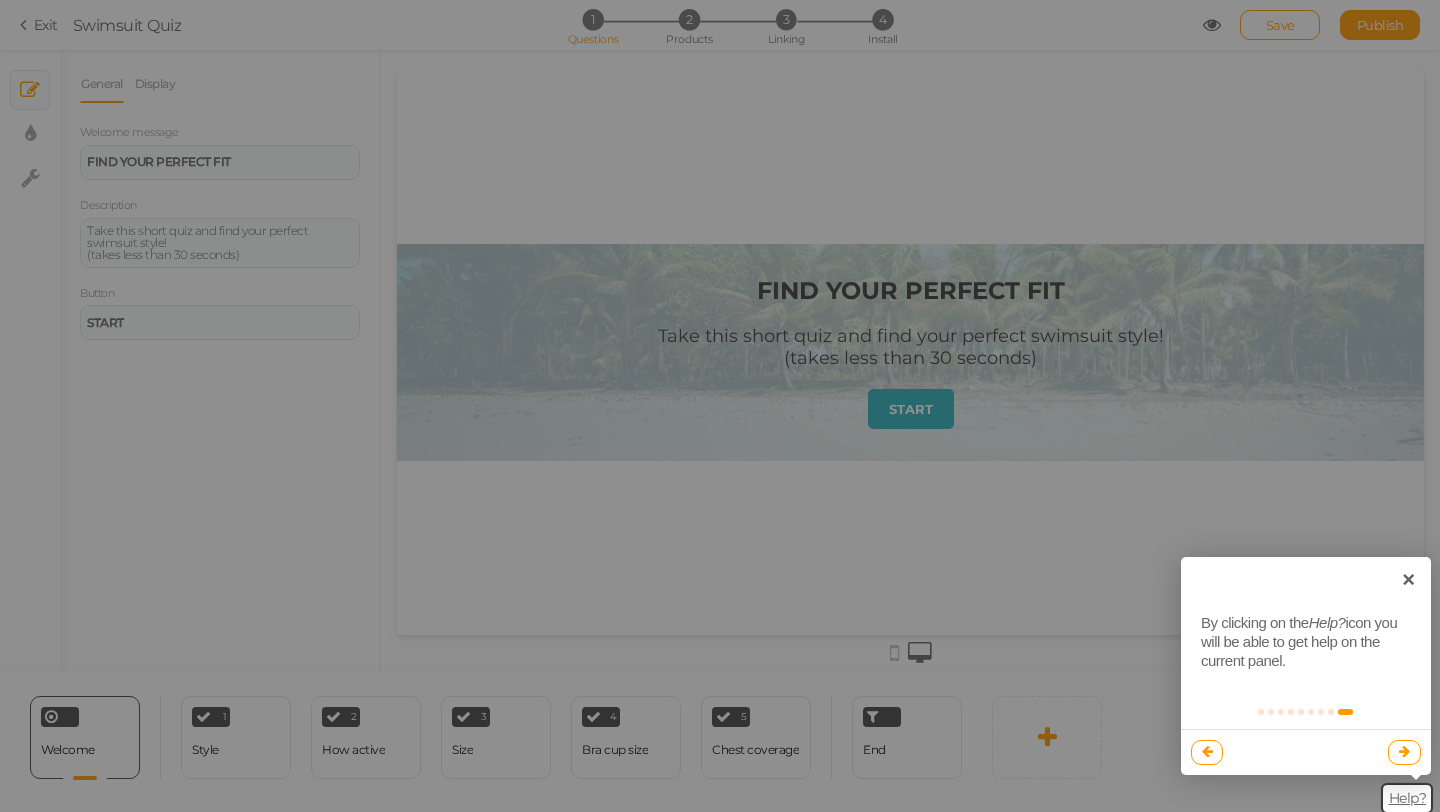 click at bounding box center [1404, 752] 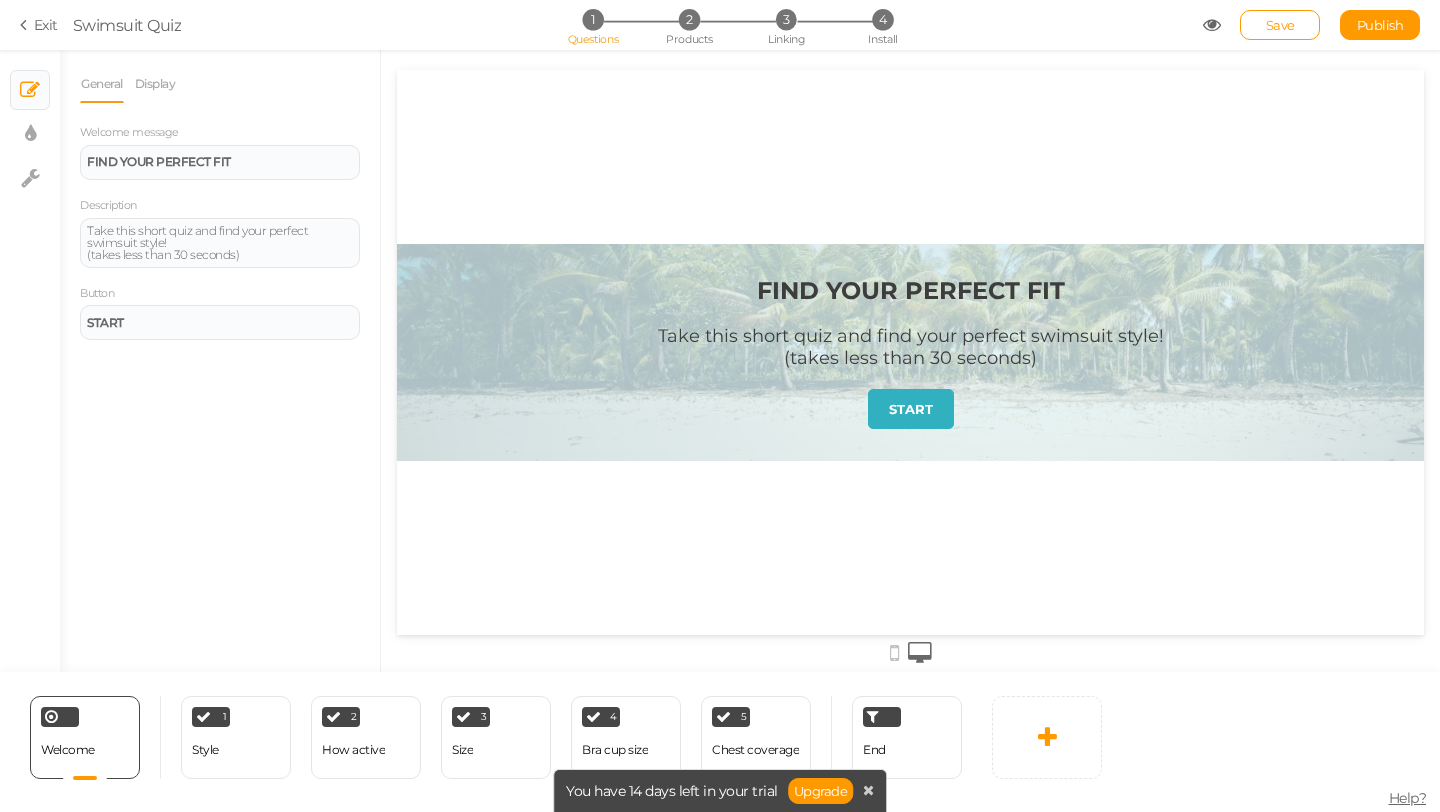 click on "Take this short quiz and find your perfect swimsuit style!  (takes less than 30 seconds)" at bounding box center (911, 357) 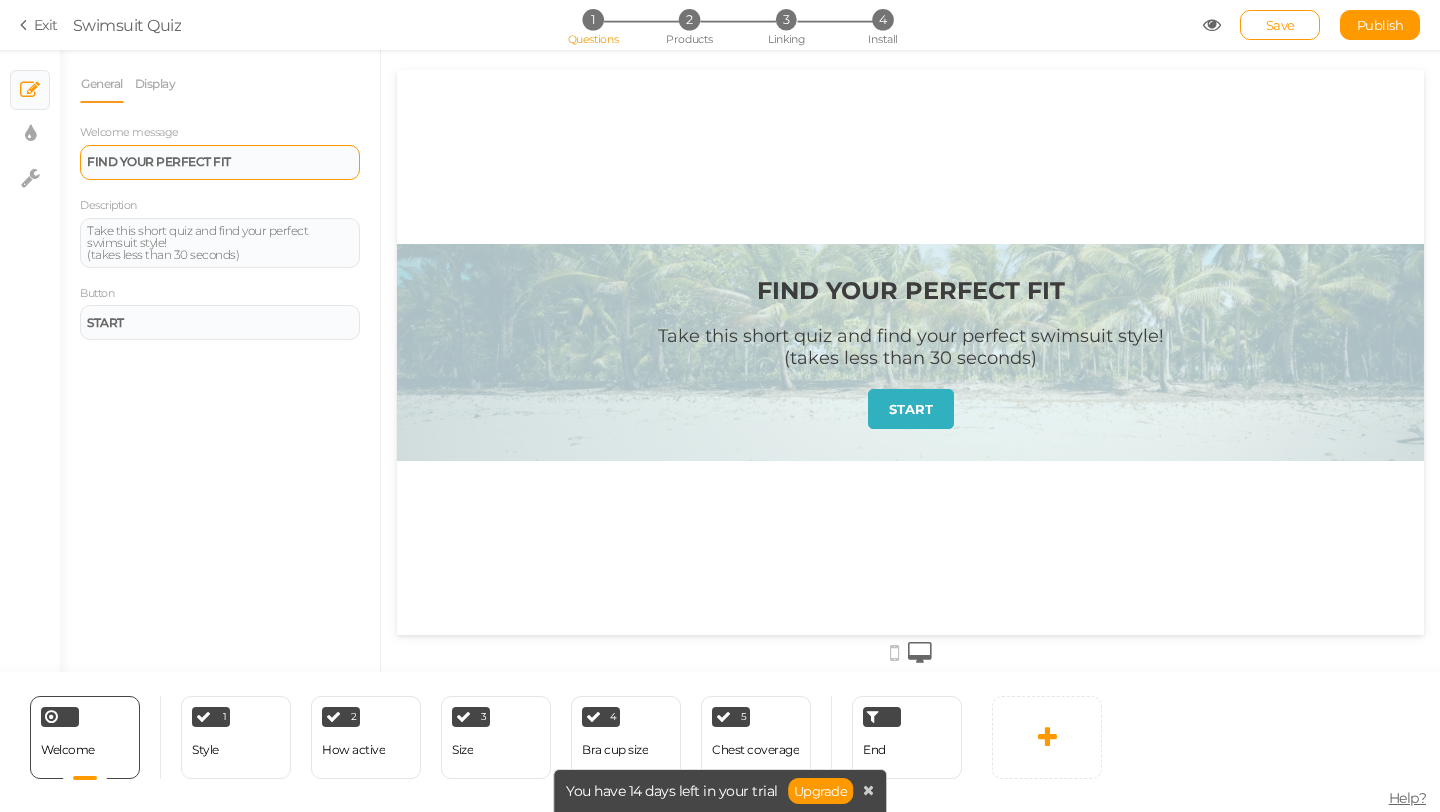 click on "FIND YOUR PERFECT FIT" at bounding box center (159, 161) 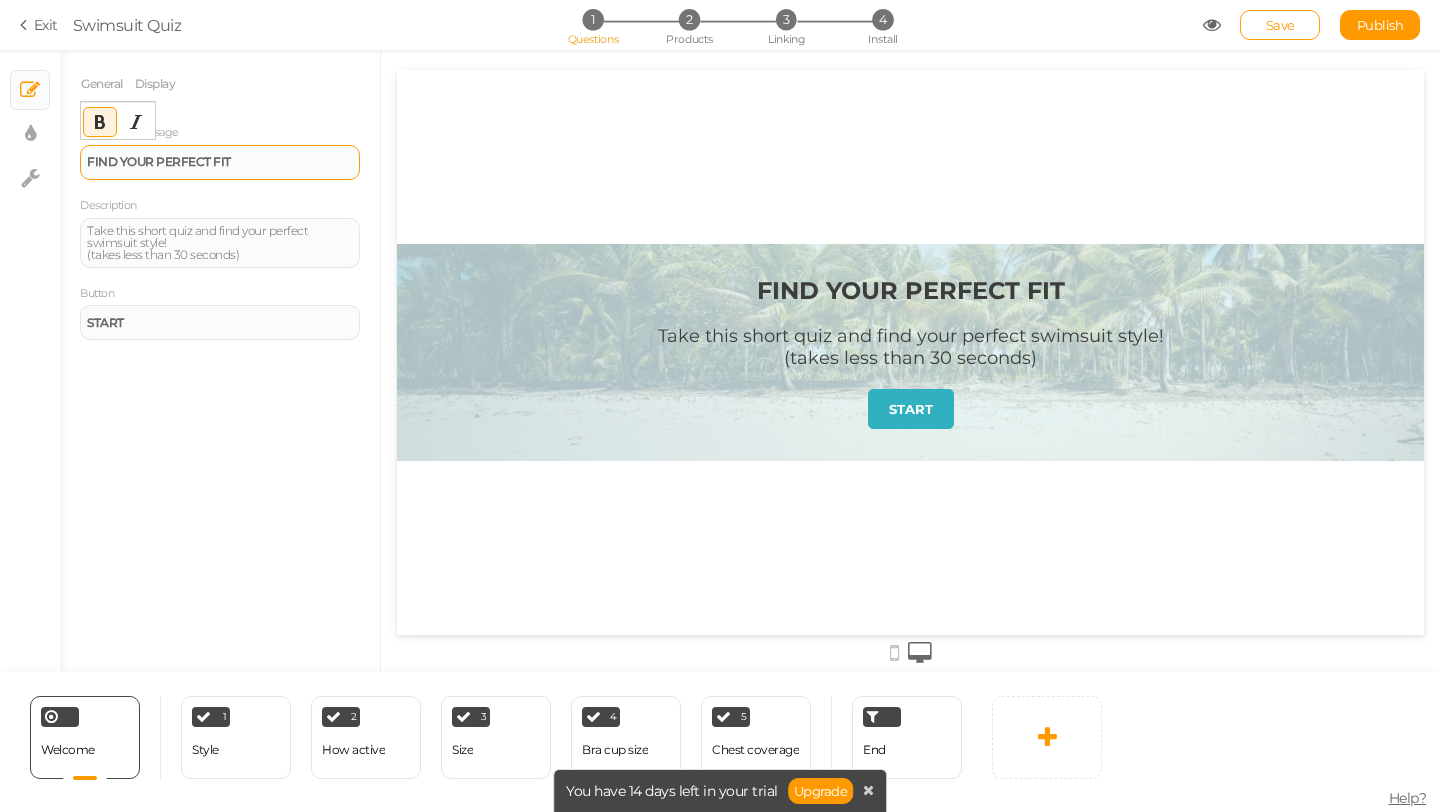 click on "FIND YOUR PERFECT FIT" at bounding box center (159, 161) 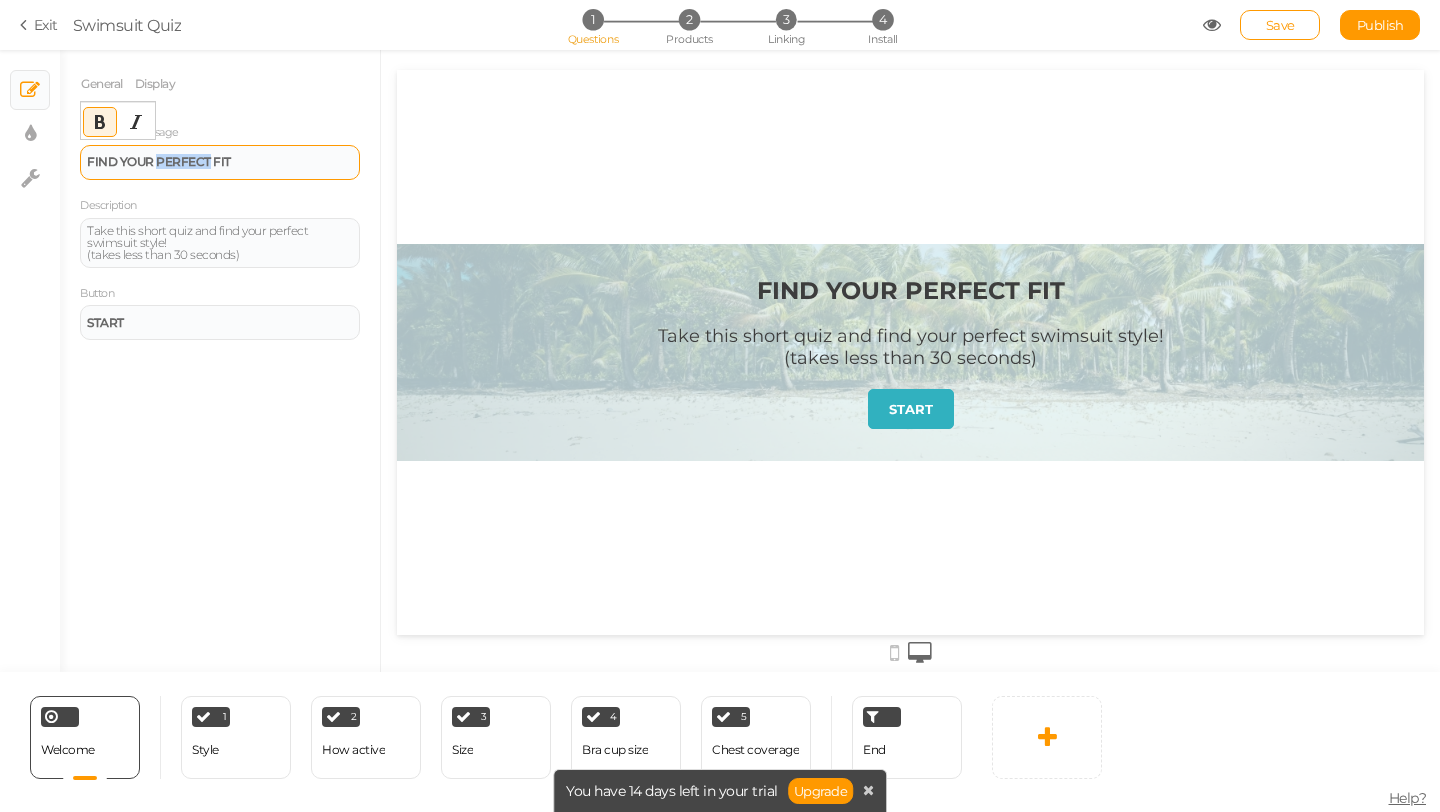 click on "FIND YOUR PERFECT FIT" at bounding box center [159, 161] 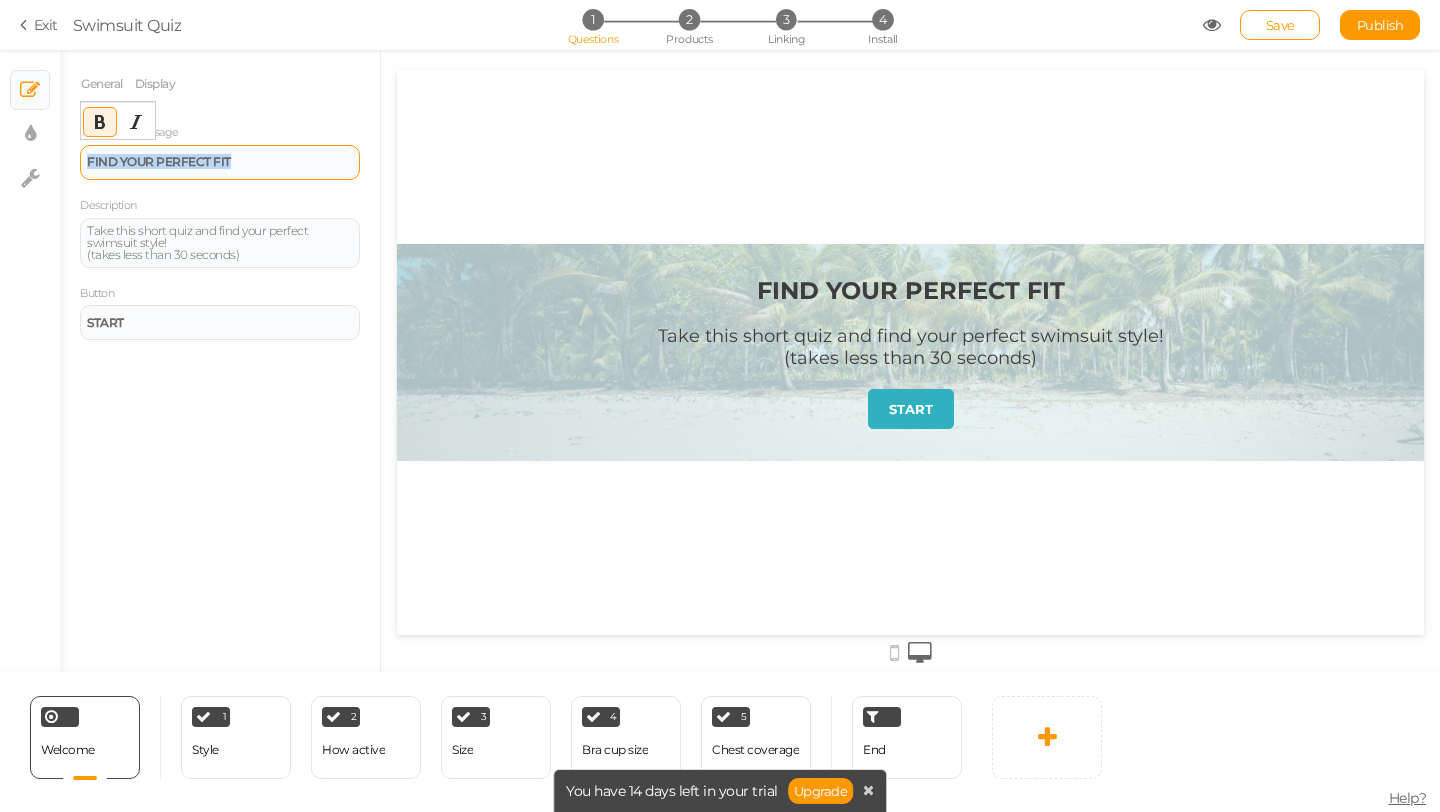 click on "FIND YOUR PERFECT FIT" at bounding box center [220, 162] 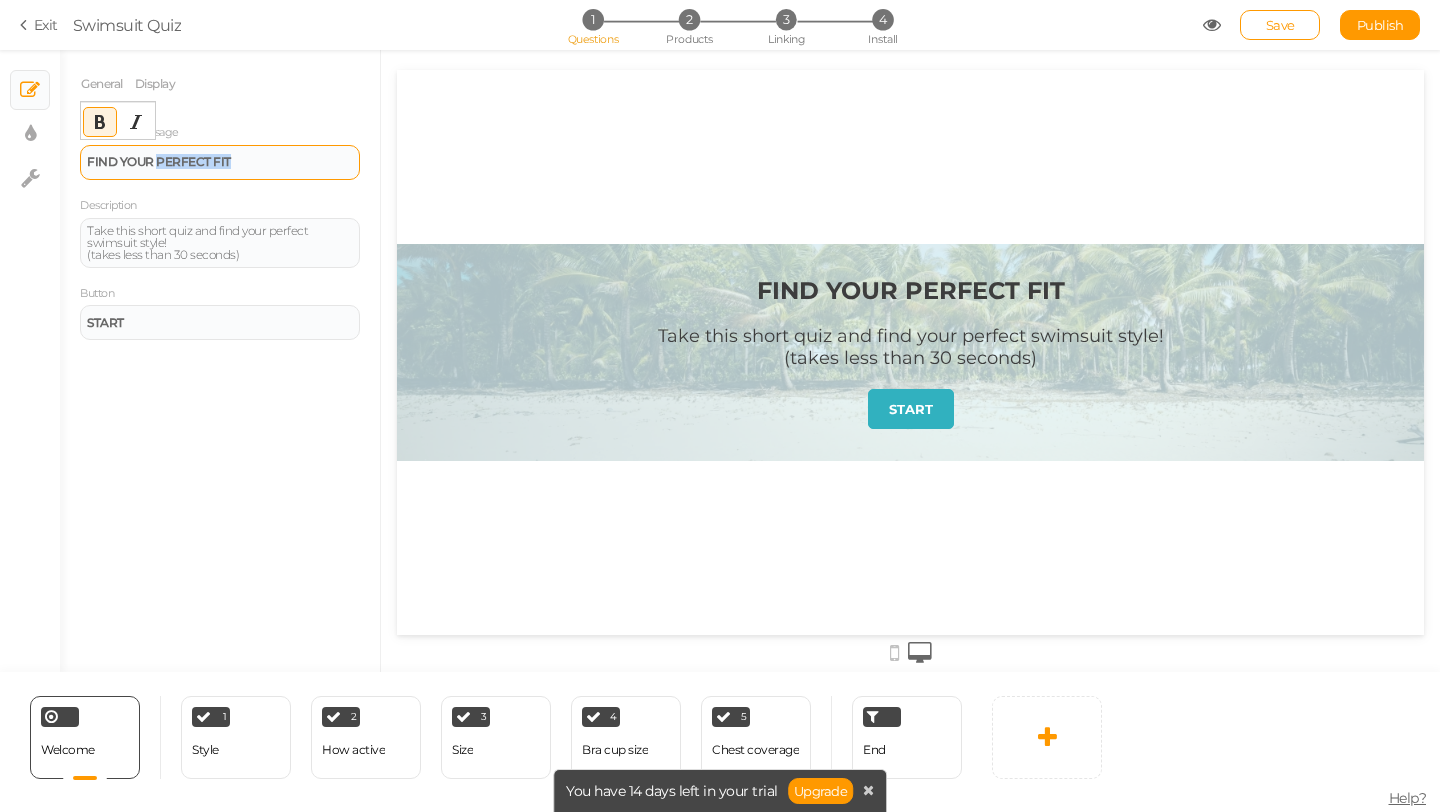 drag, startPoint x: 233, startPoint y: 161, endPoint x: 155, endPoint y: 161, distance: 78 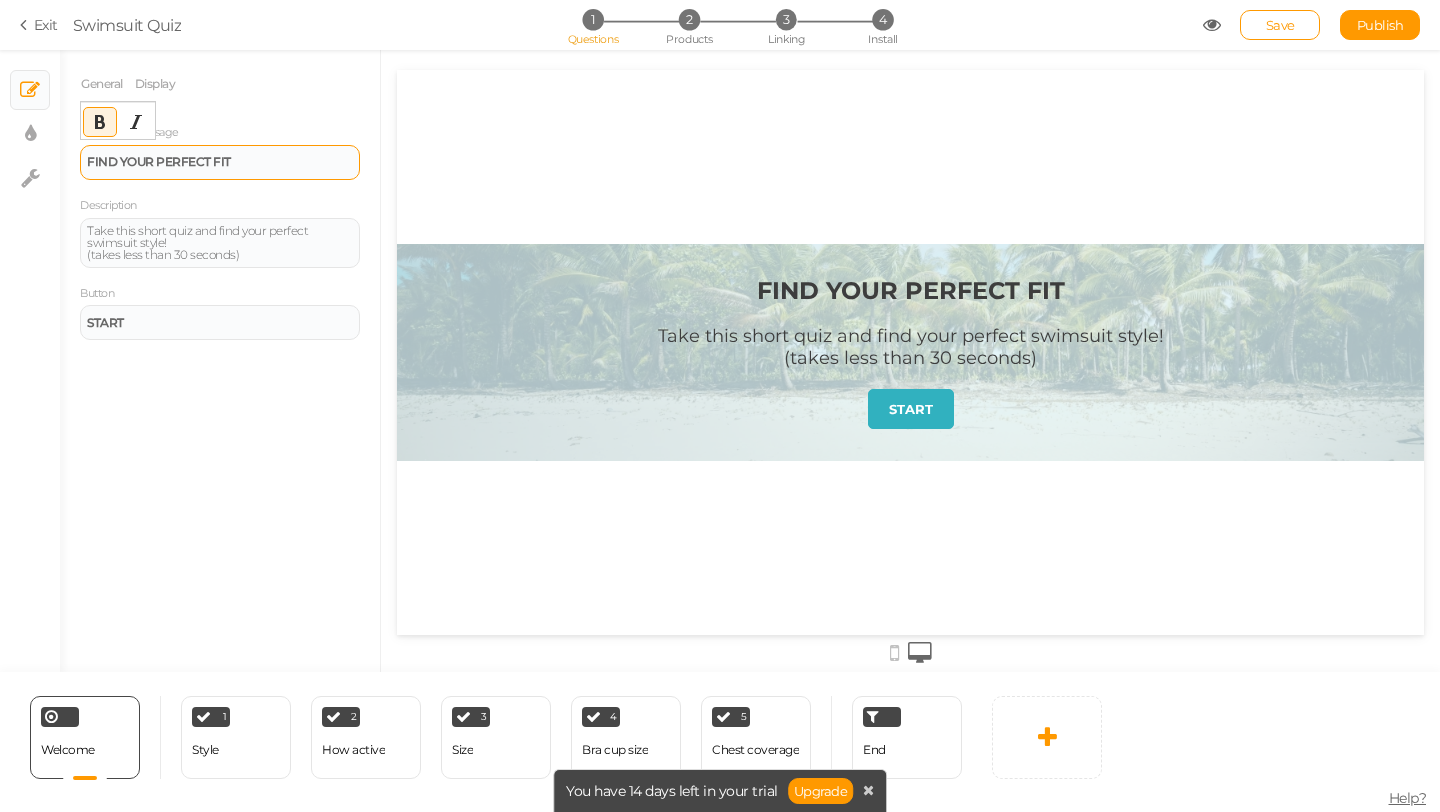 type 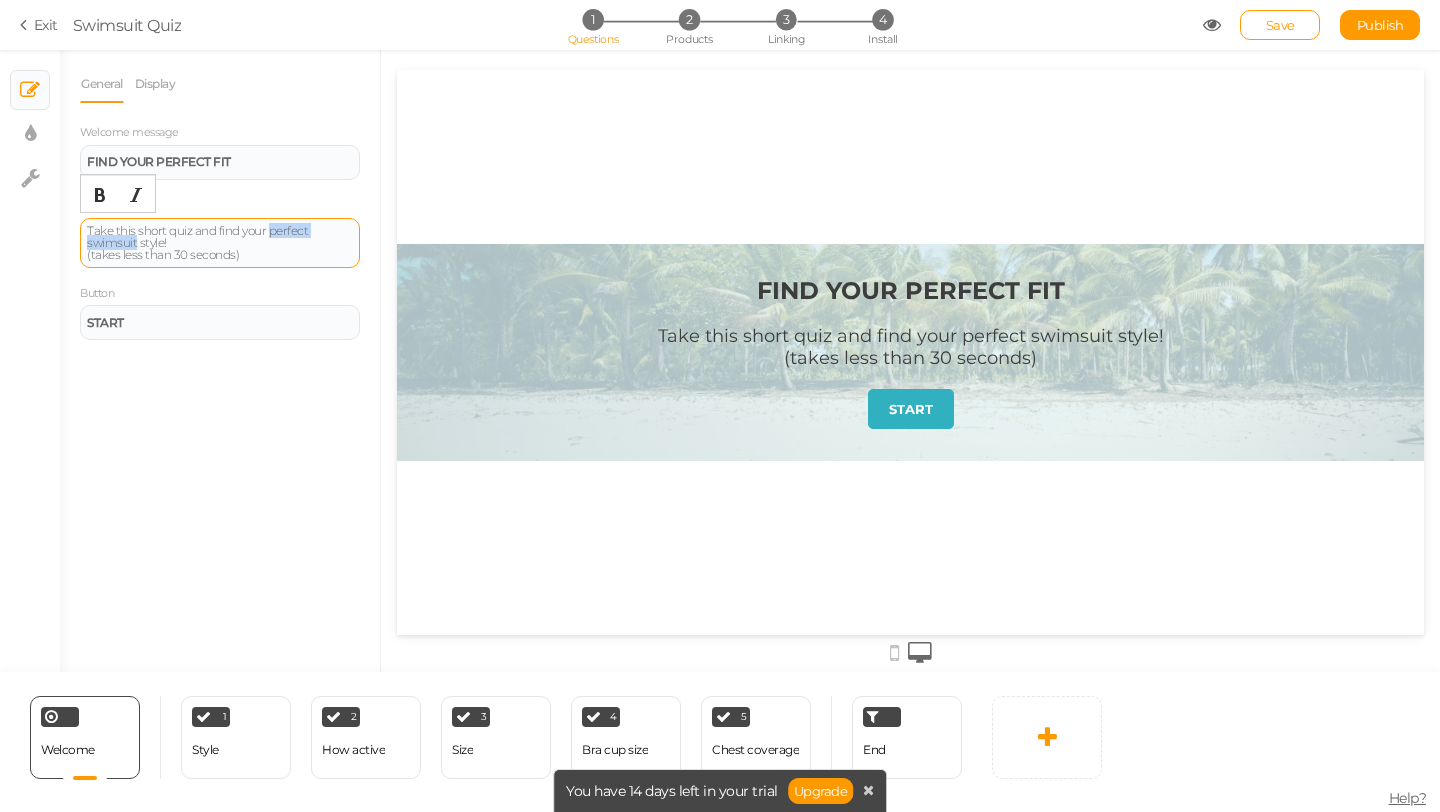 drag, startPoint x: 271, startPoint y: 231, endPoint x: 136, endPoint y: 244, distance: 135.62448 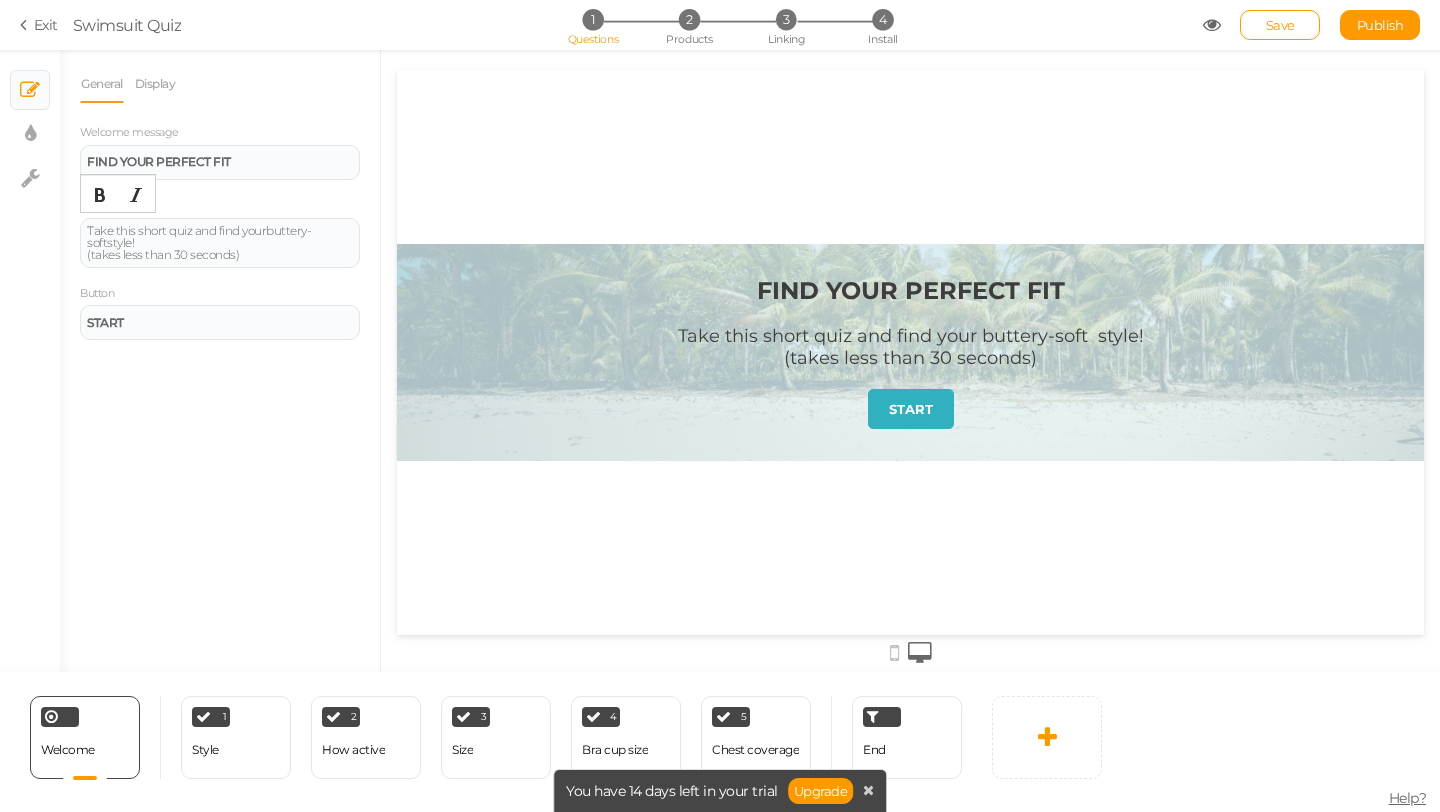 click on "General
Display
Welcome message   FIND YOUR PERFECT FIT                         Description   Take this short quiz and find your  buttery-soft   style!  (takes less than 30 seconds)                         Button   START
Background color         Set" at bounding box center (220, 368) 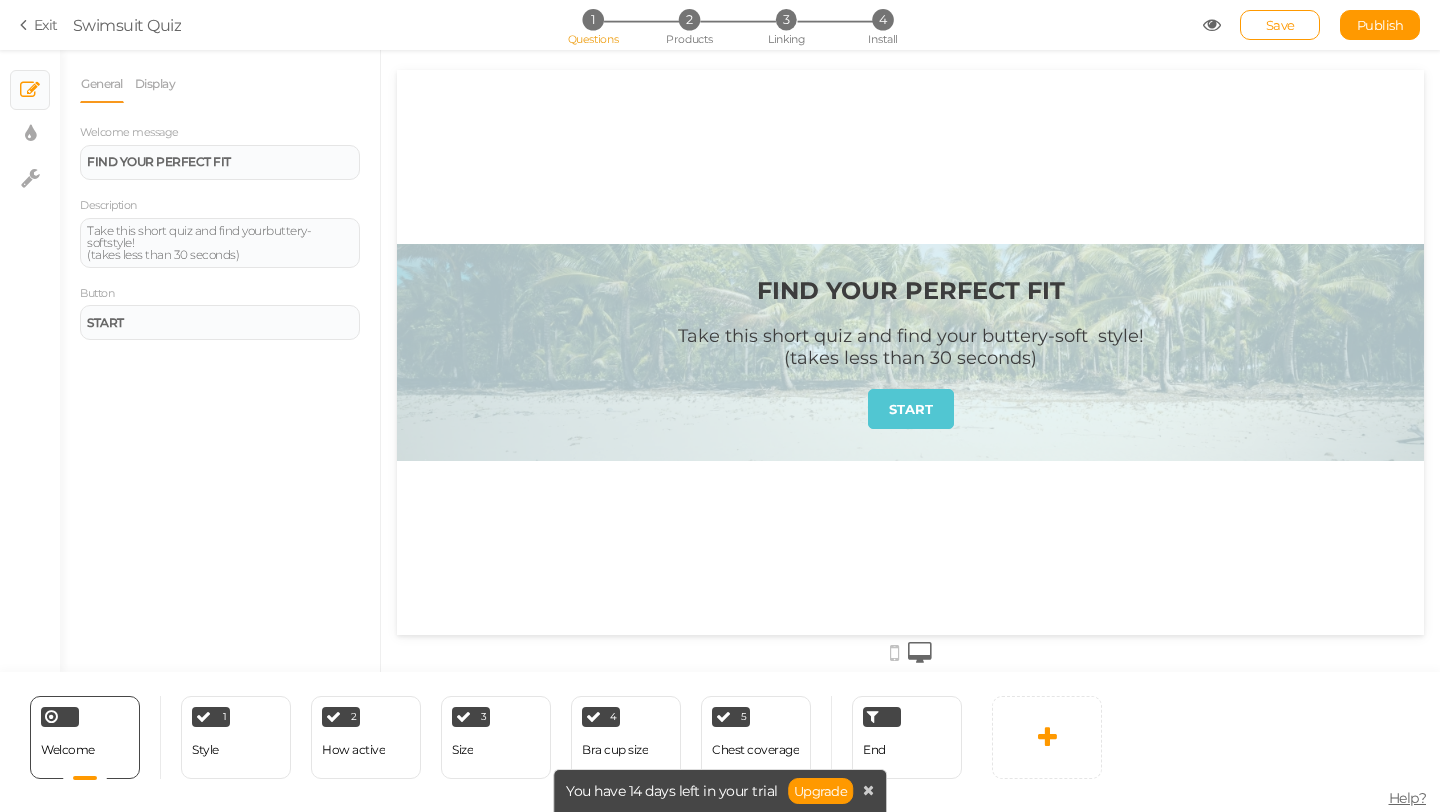 click on "START" at bounding box center (911, 409) 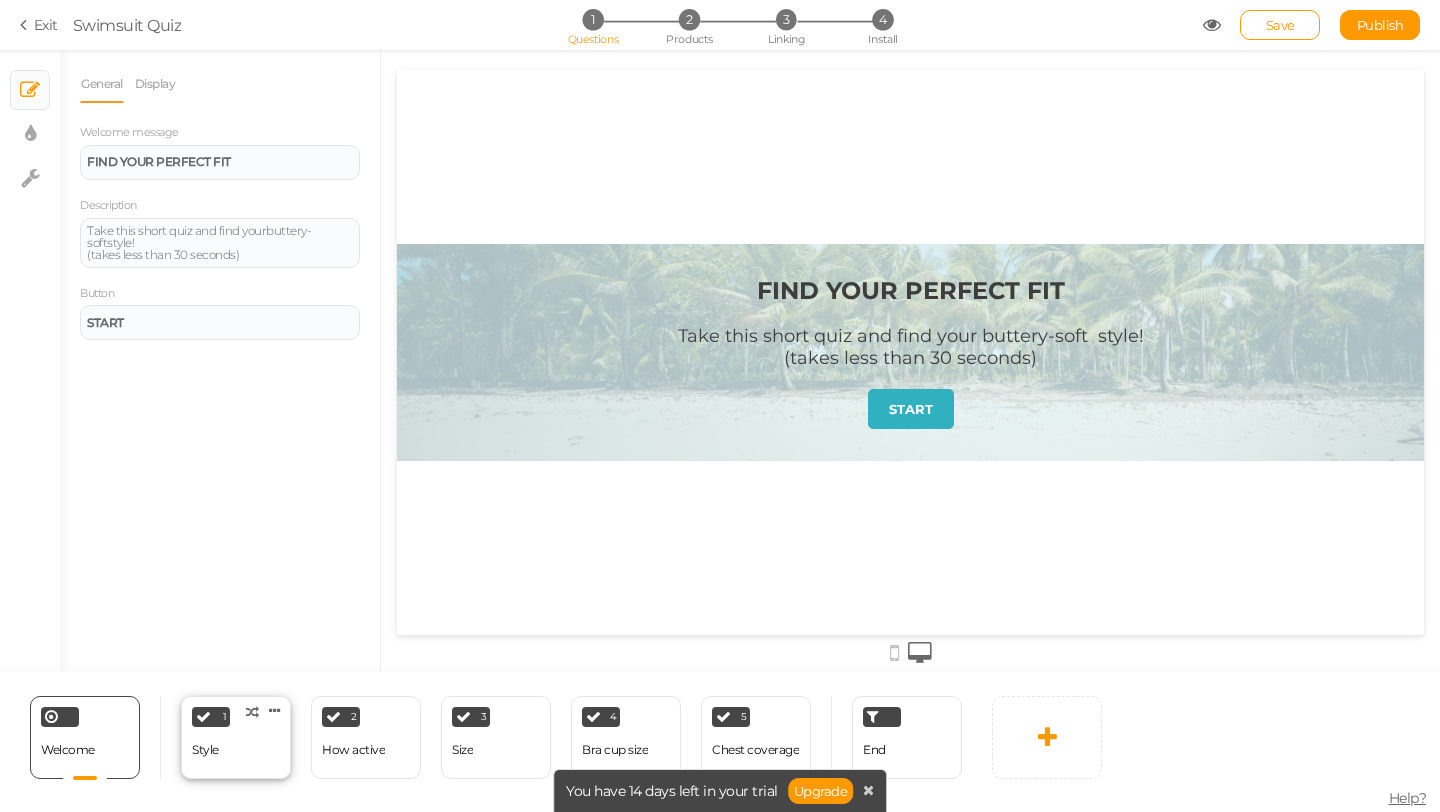 click on "1         Style         × Define the conditions to show this slide.                     Clone             Change type             Delete" at bounding box center [236, 737] 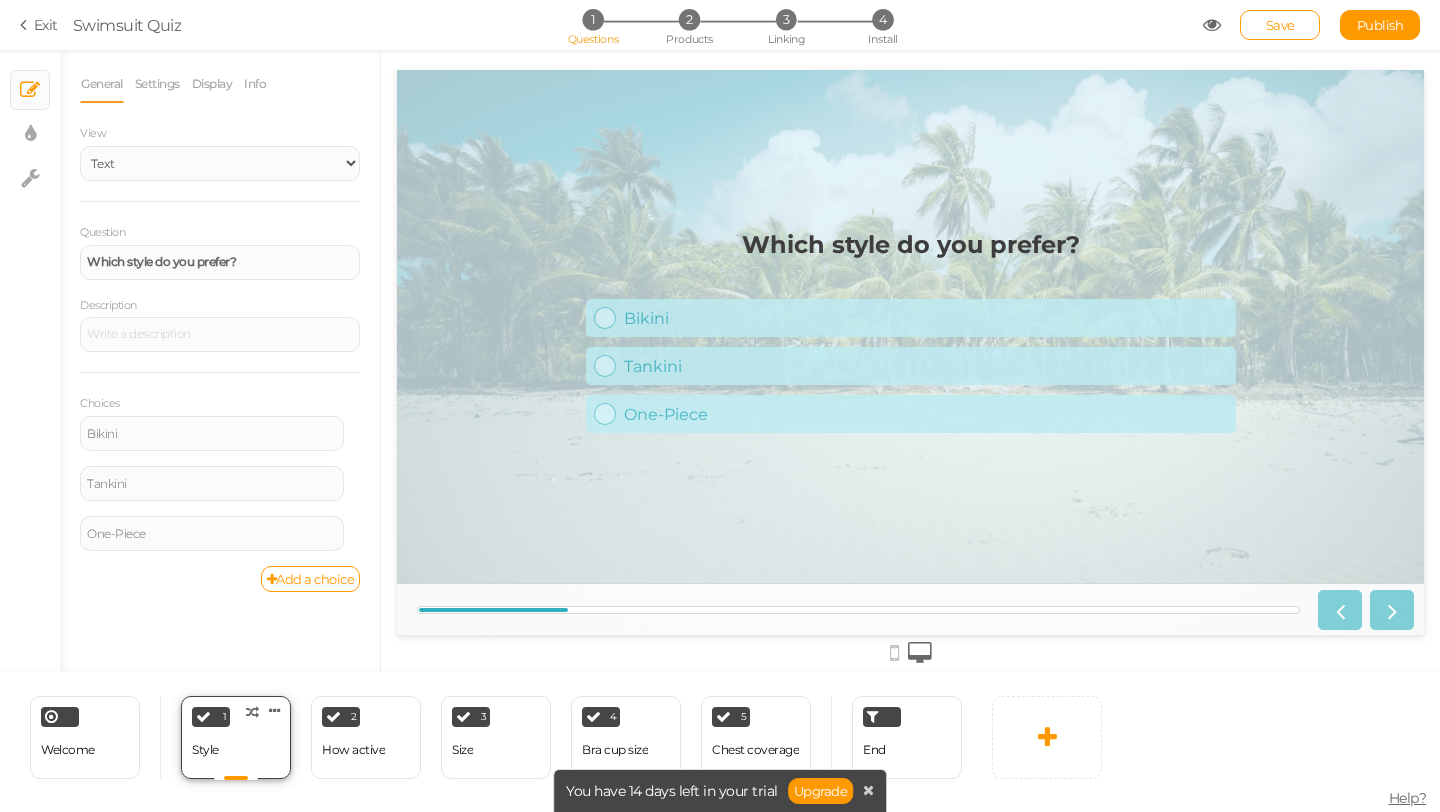 scroll, scrollTop: 0, scrollLeft: 0, axis: both 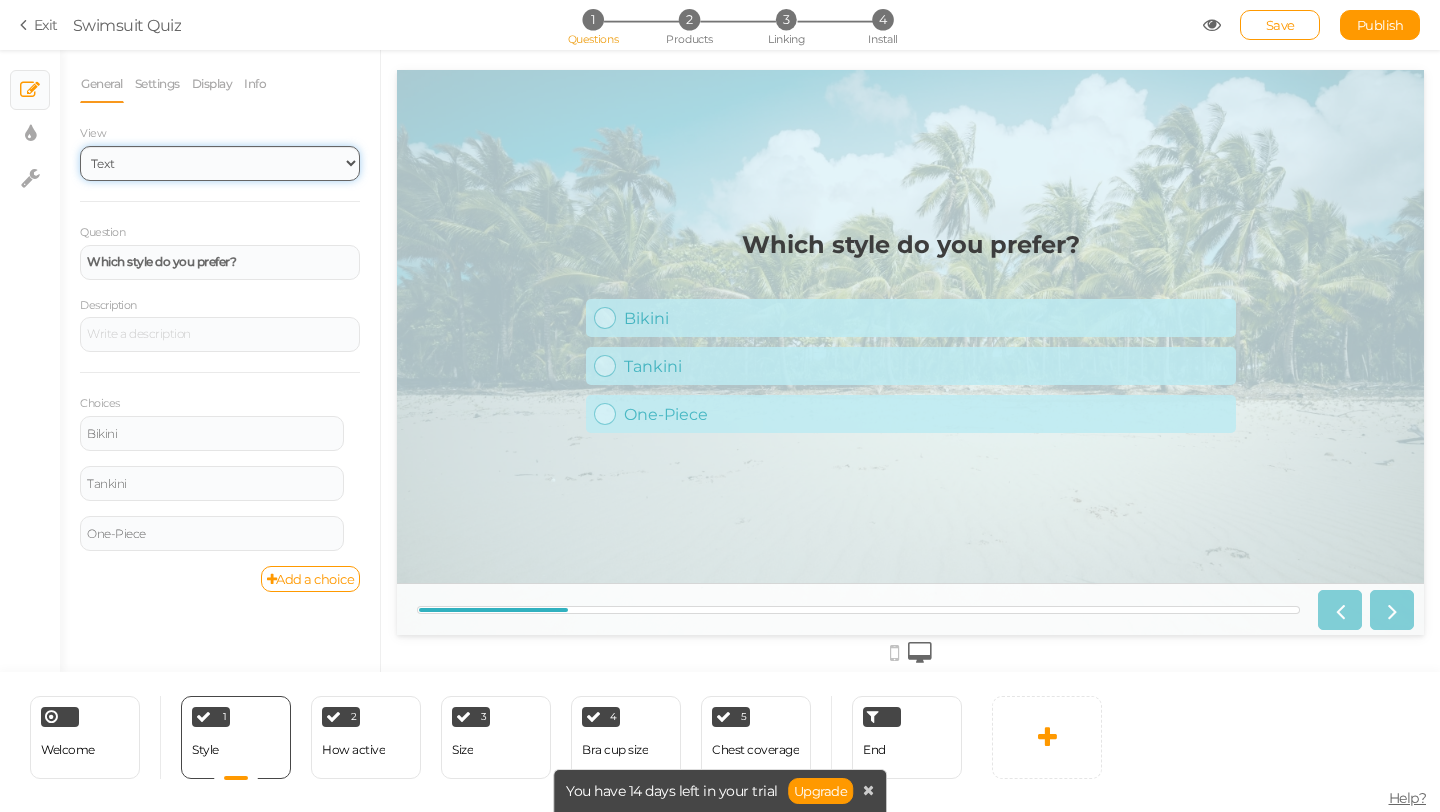 click on "Text Images Slider Dropdown" at bounding box center [220, 163] 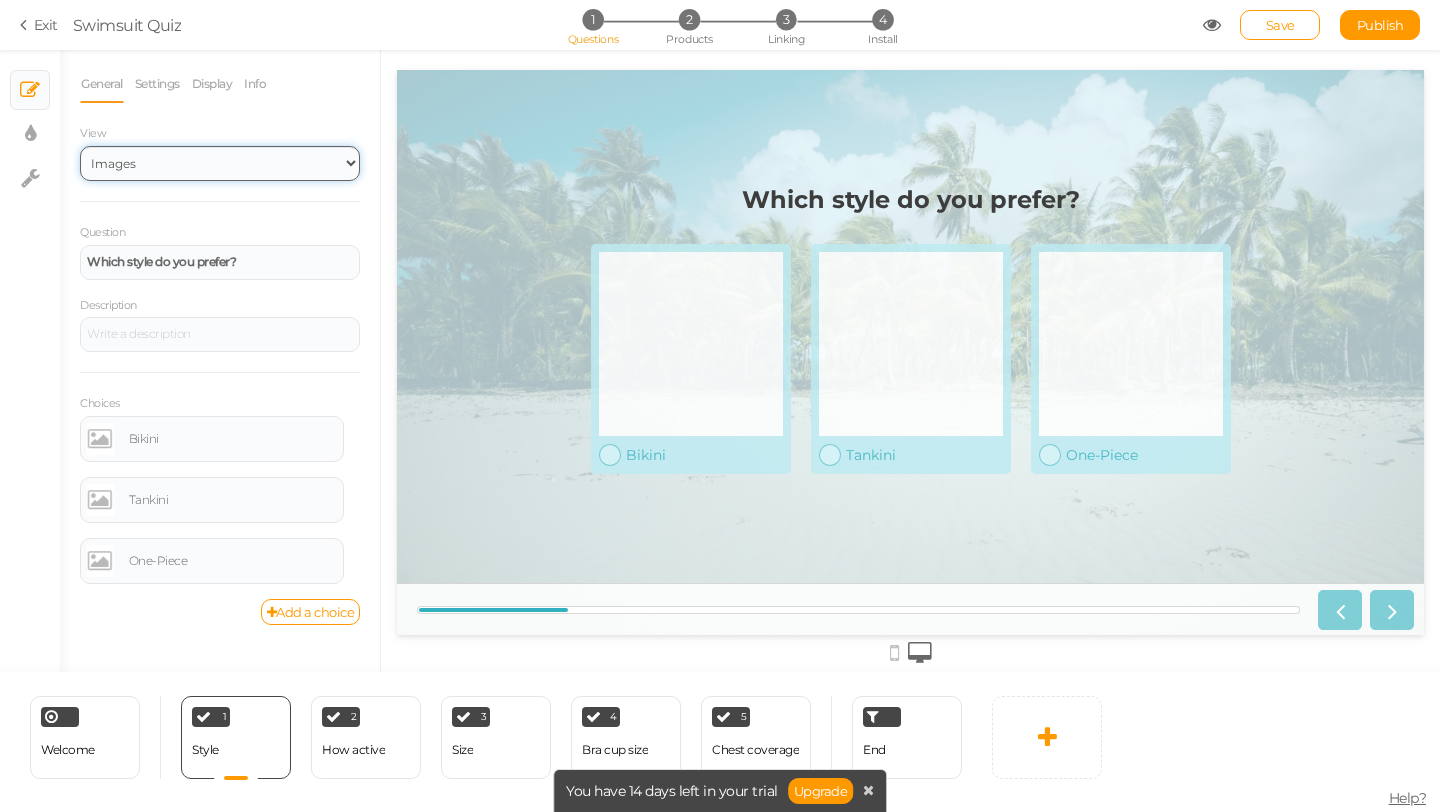 click on "Text Images Slider Dropdown" at bounding box center [220, 163] 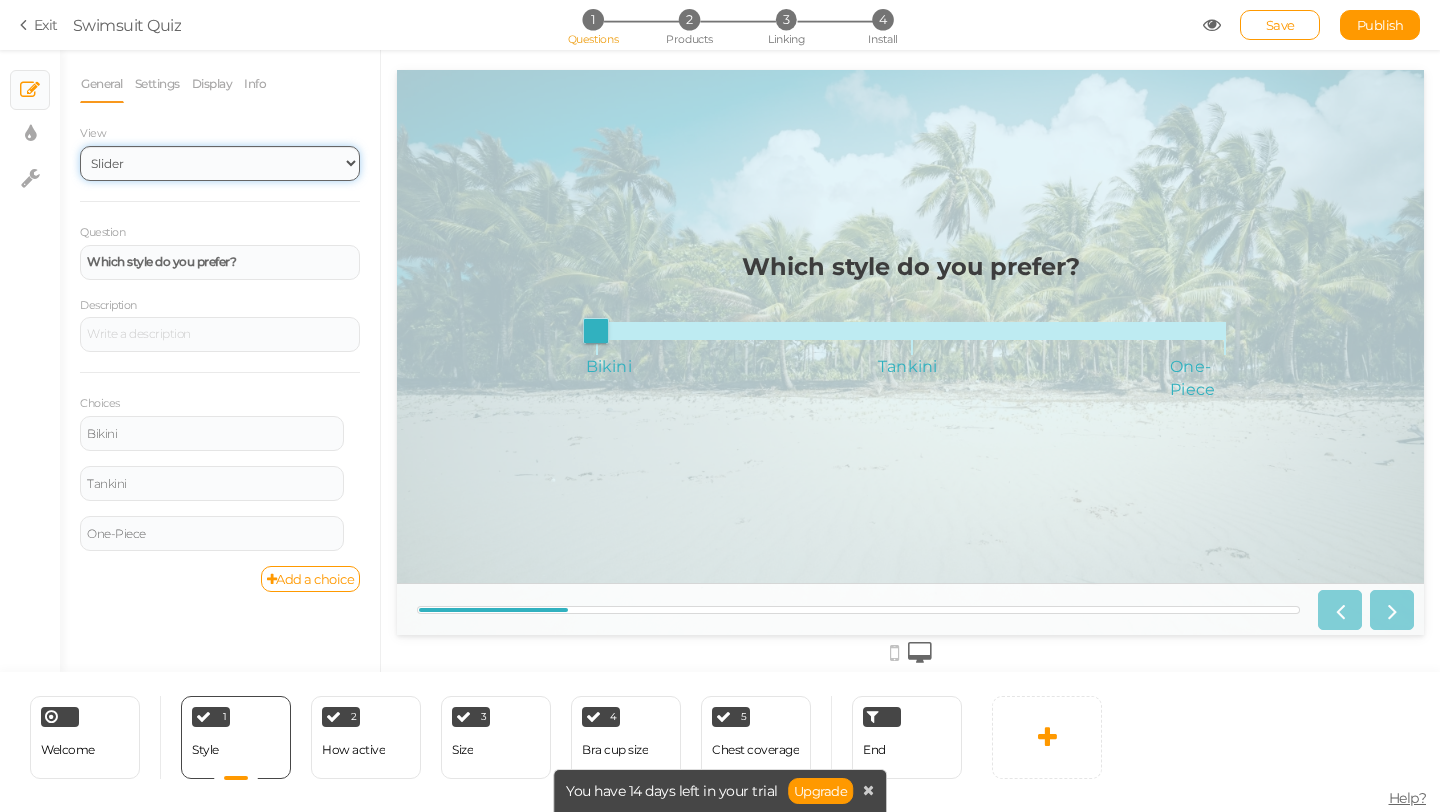 click on "Text Images Slider Dropdown" at bounding box center (220, 163) 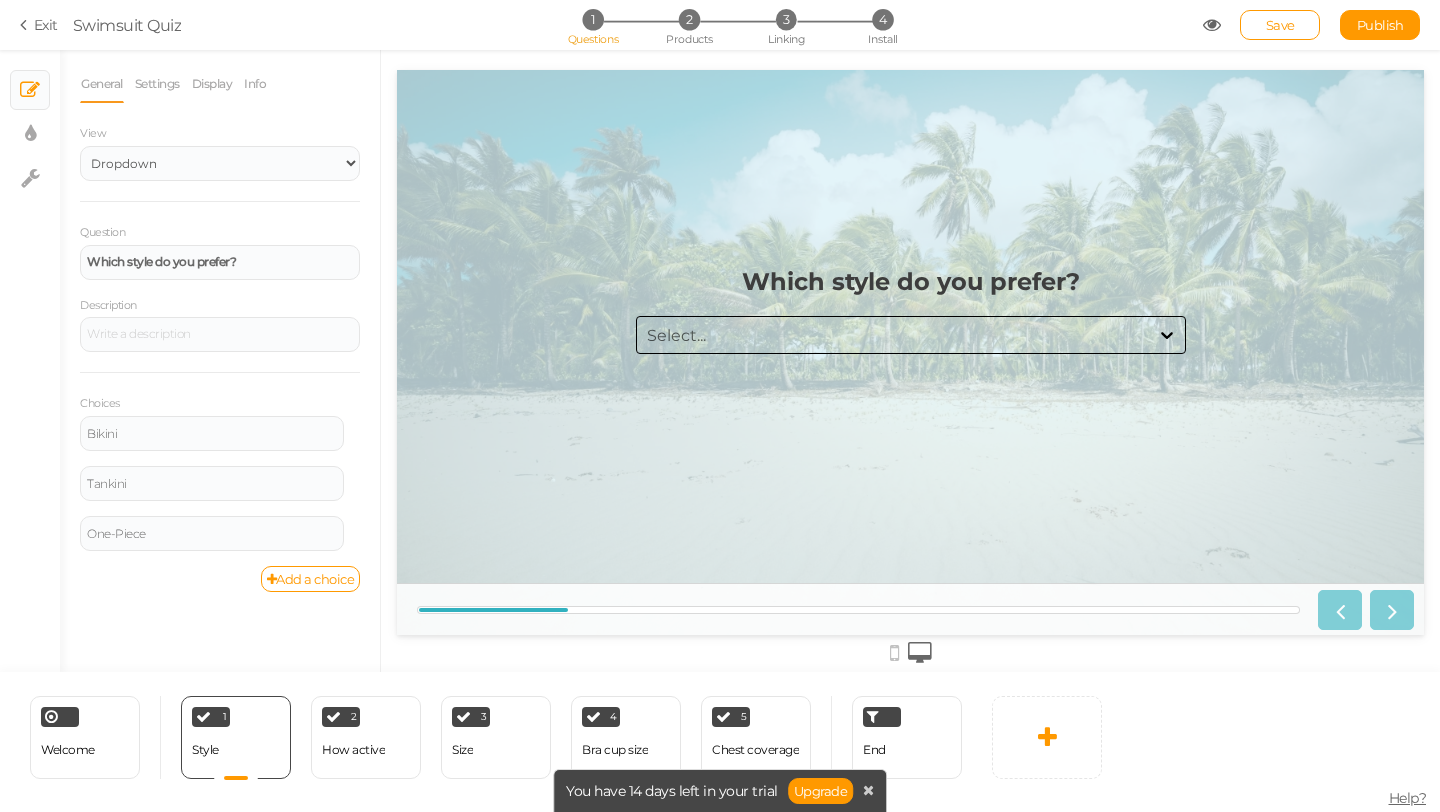 click on "View" at bounding box center (220, 134) 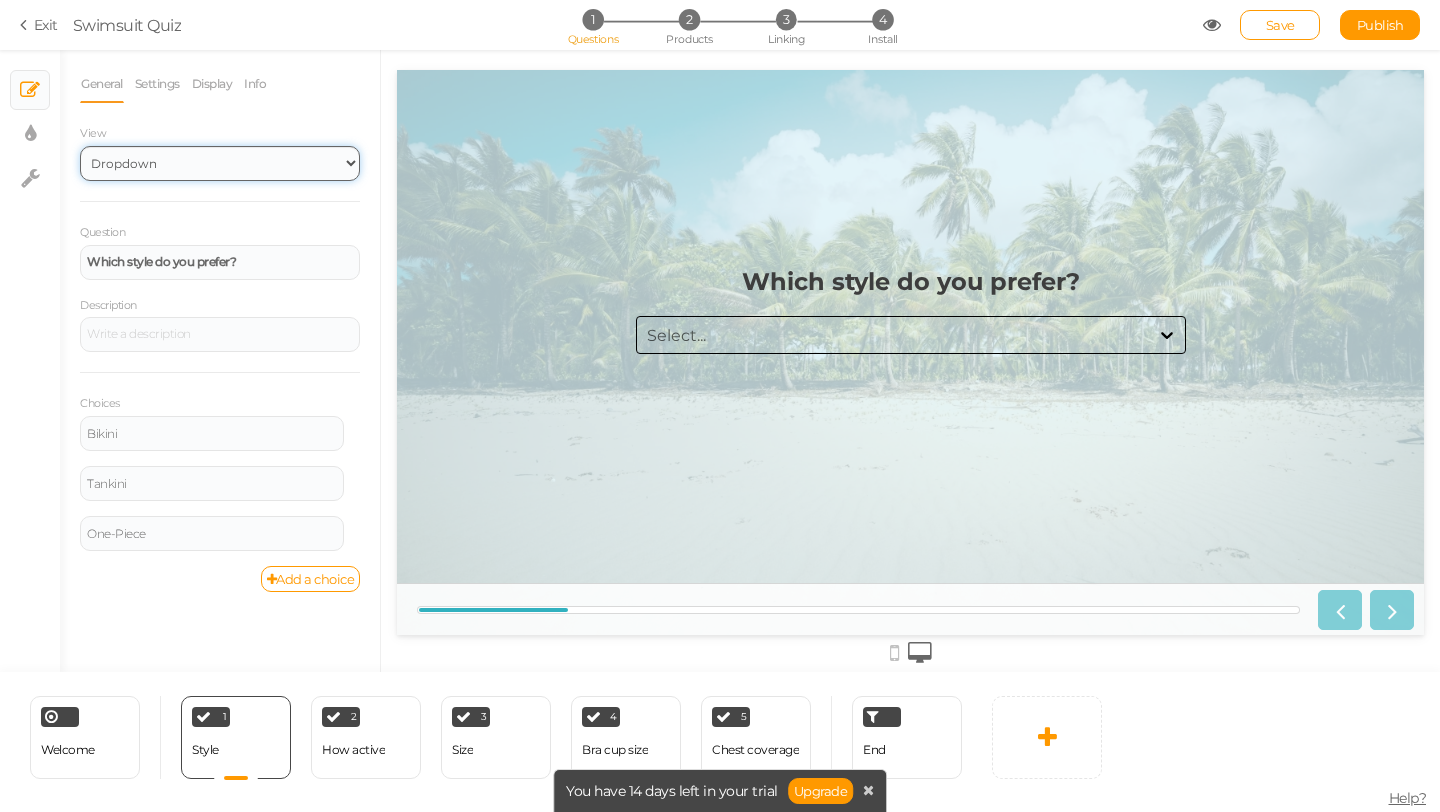 click on "Text Images Slider Dropdown" at bounding box center [220, 163] 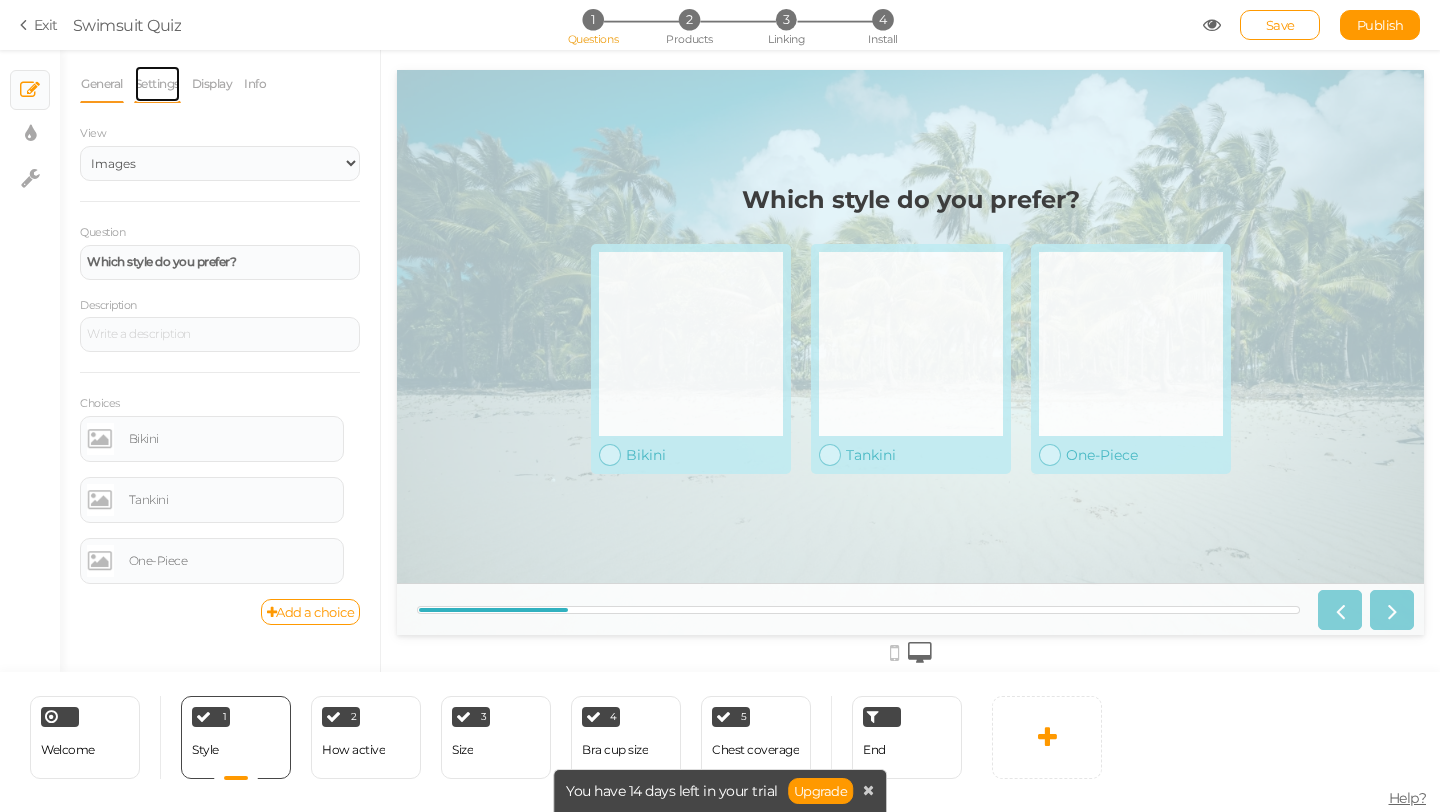 click on "Settings" at bounding box center [157, 84] 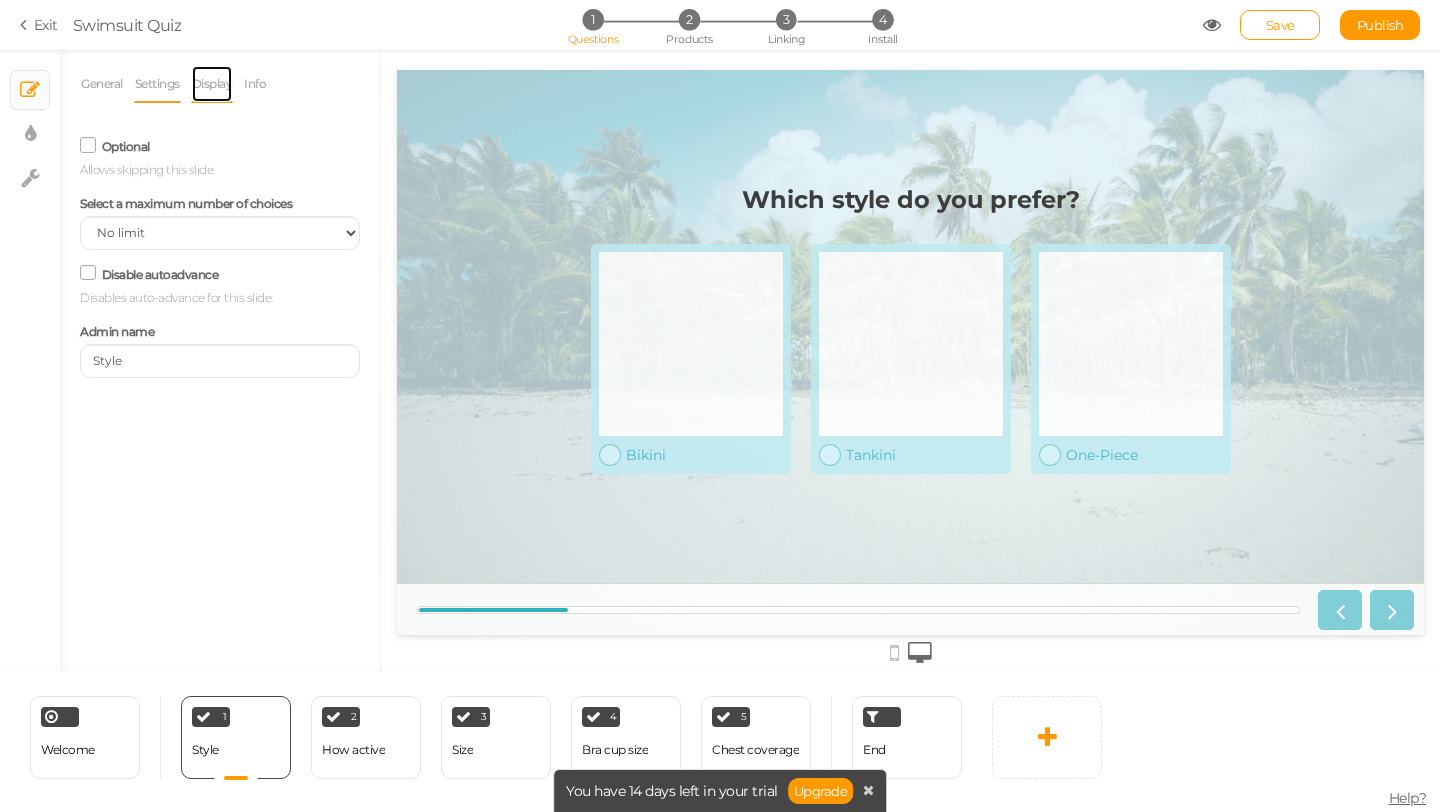 click on "Display" at bounding box center [212, 84] 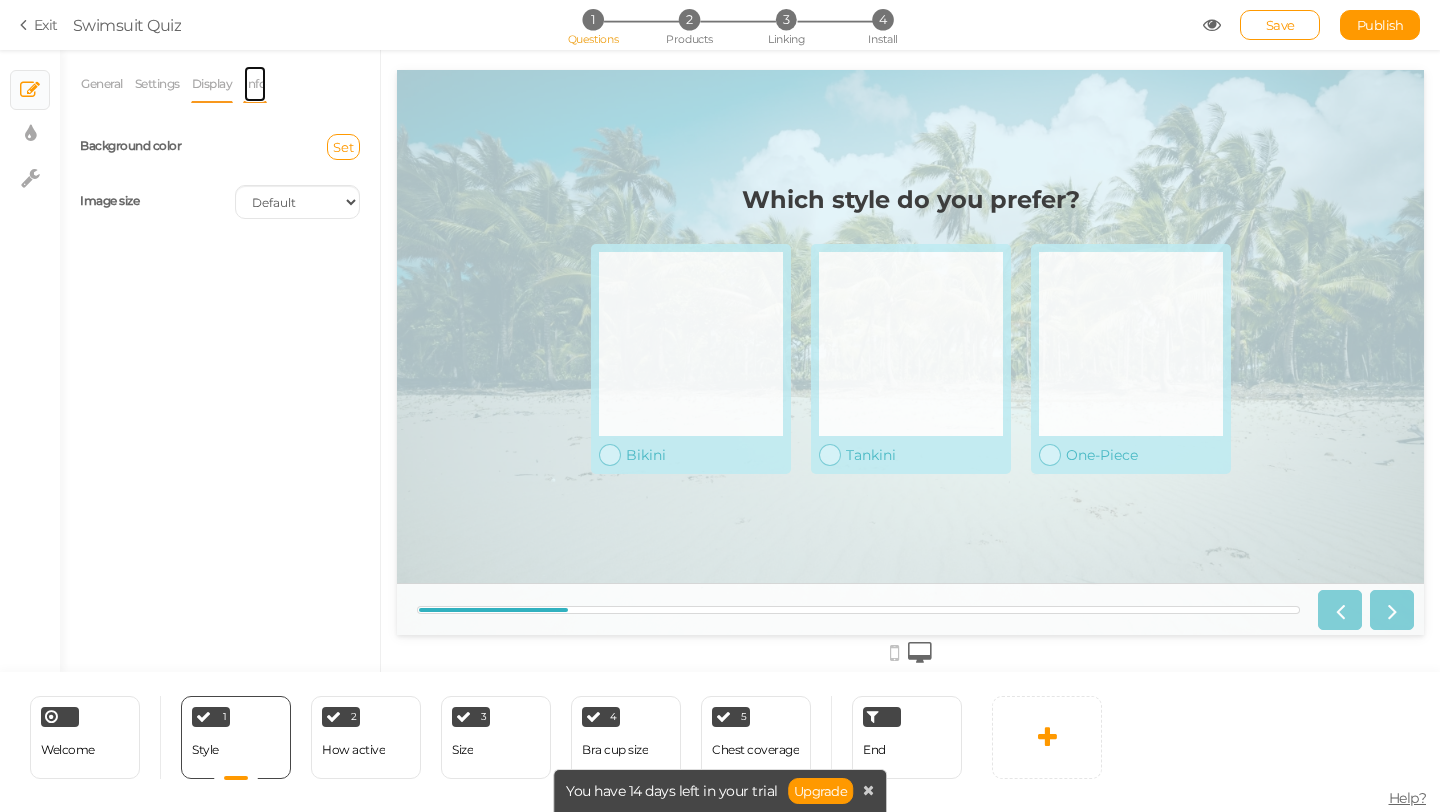 click on "Info" at bounding box center [255, 84] 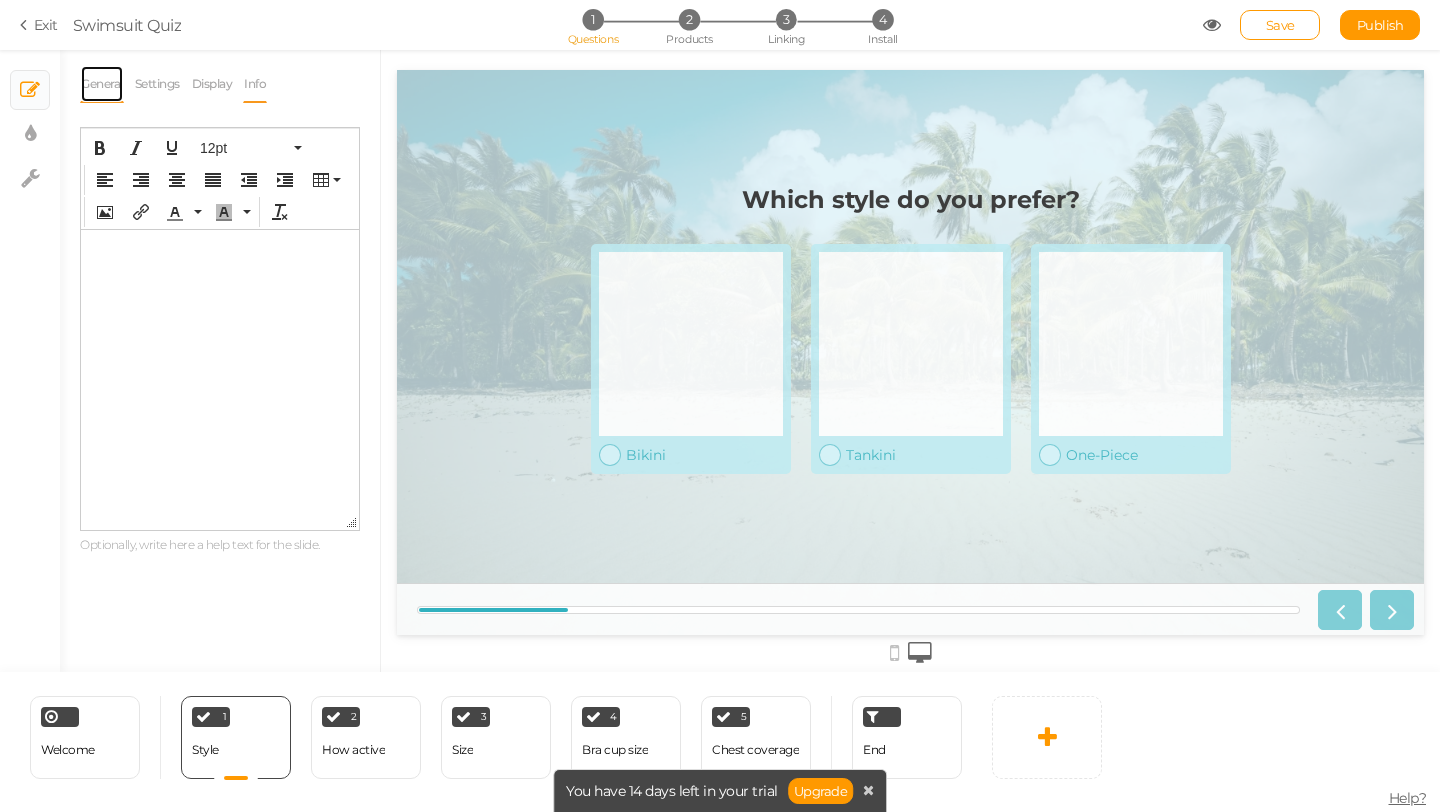 click on "General" at bounding box center (102, 84) 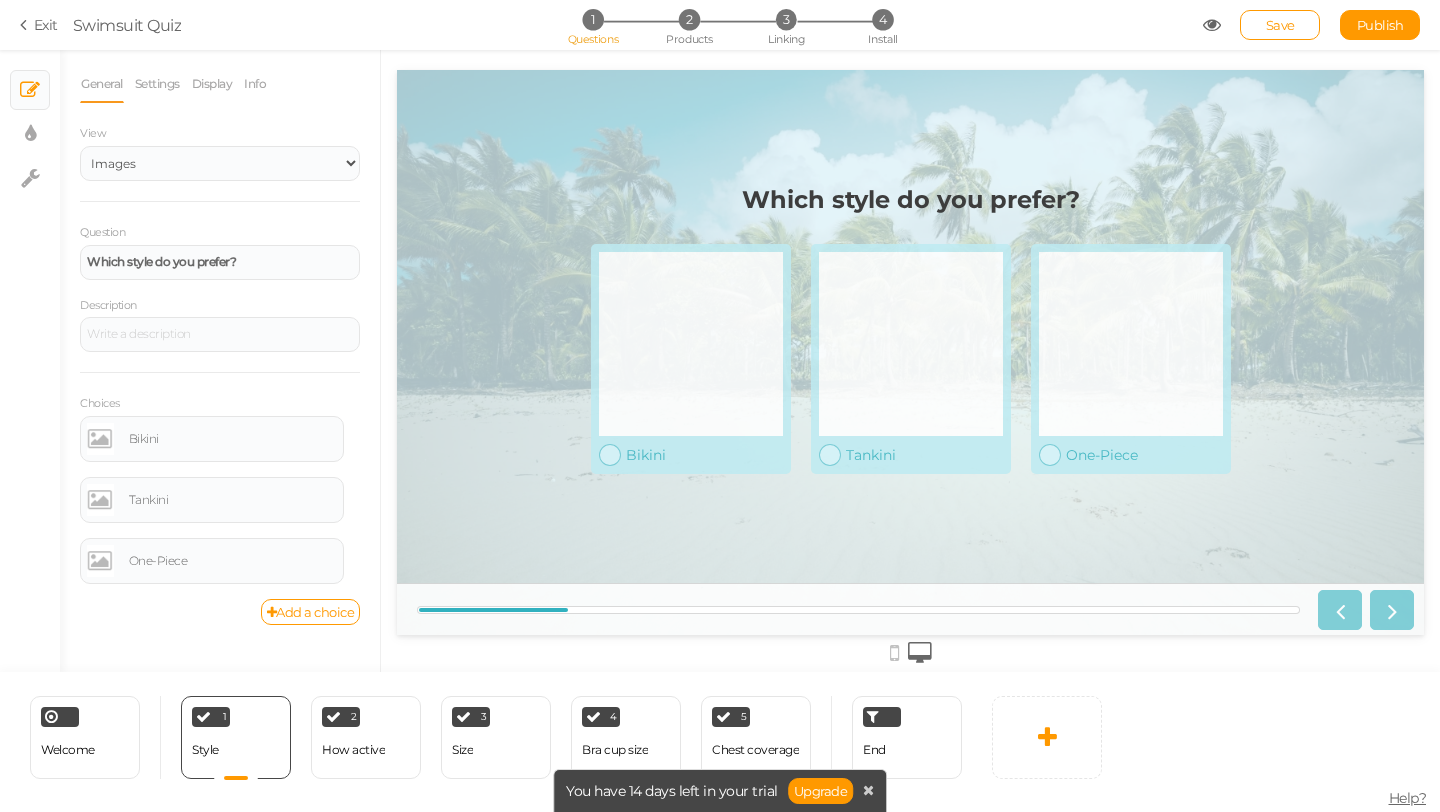 click on "General" at bounding box center (102, 84) 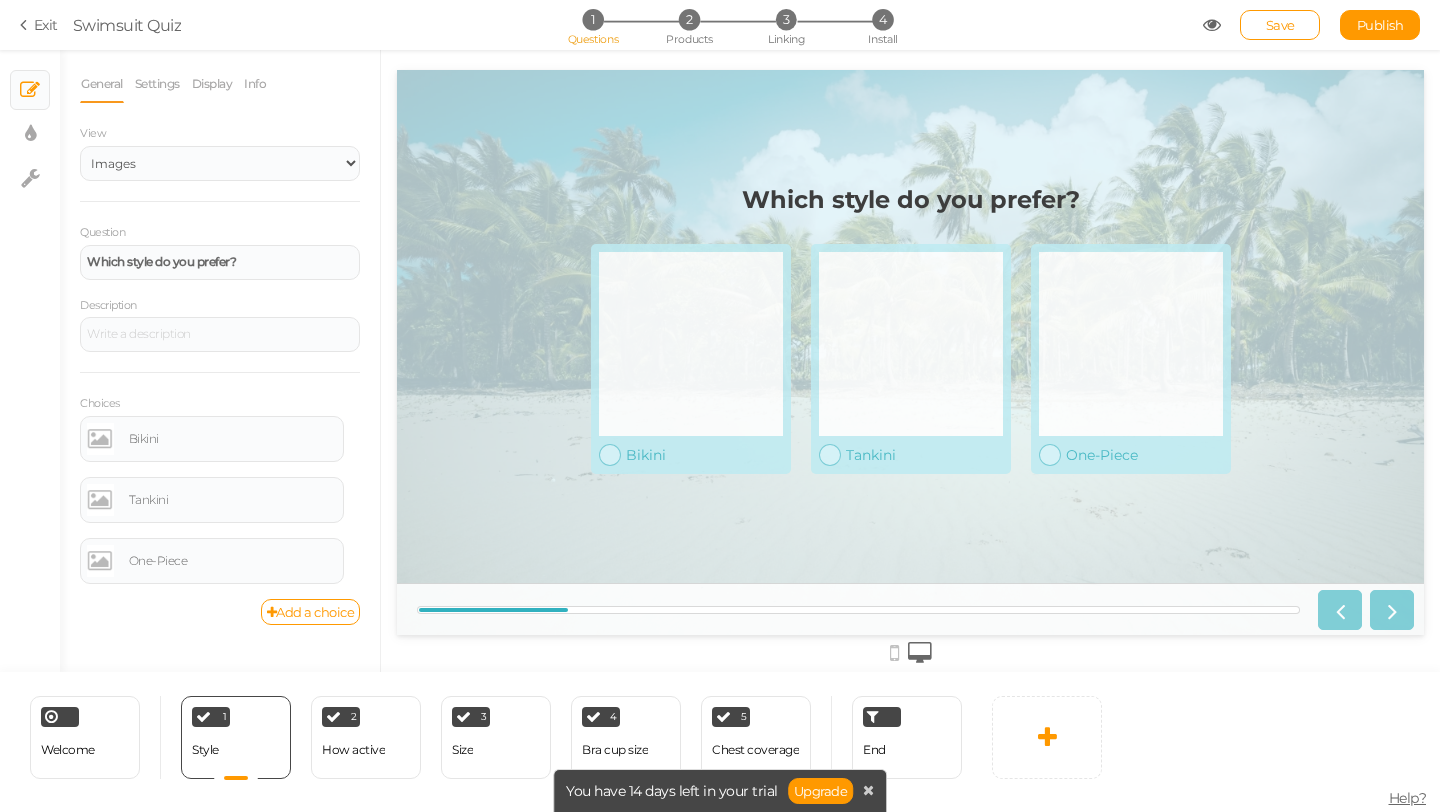 click on "Exit" at bounding box center (39, 25) 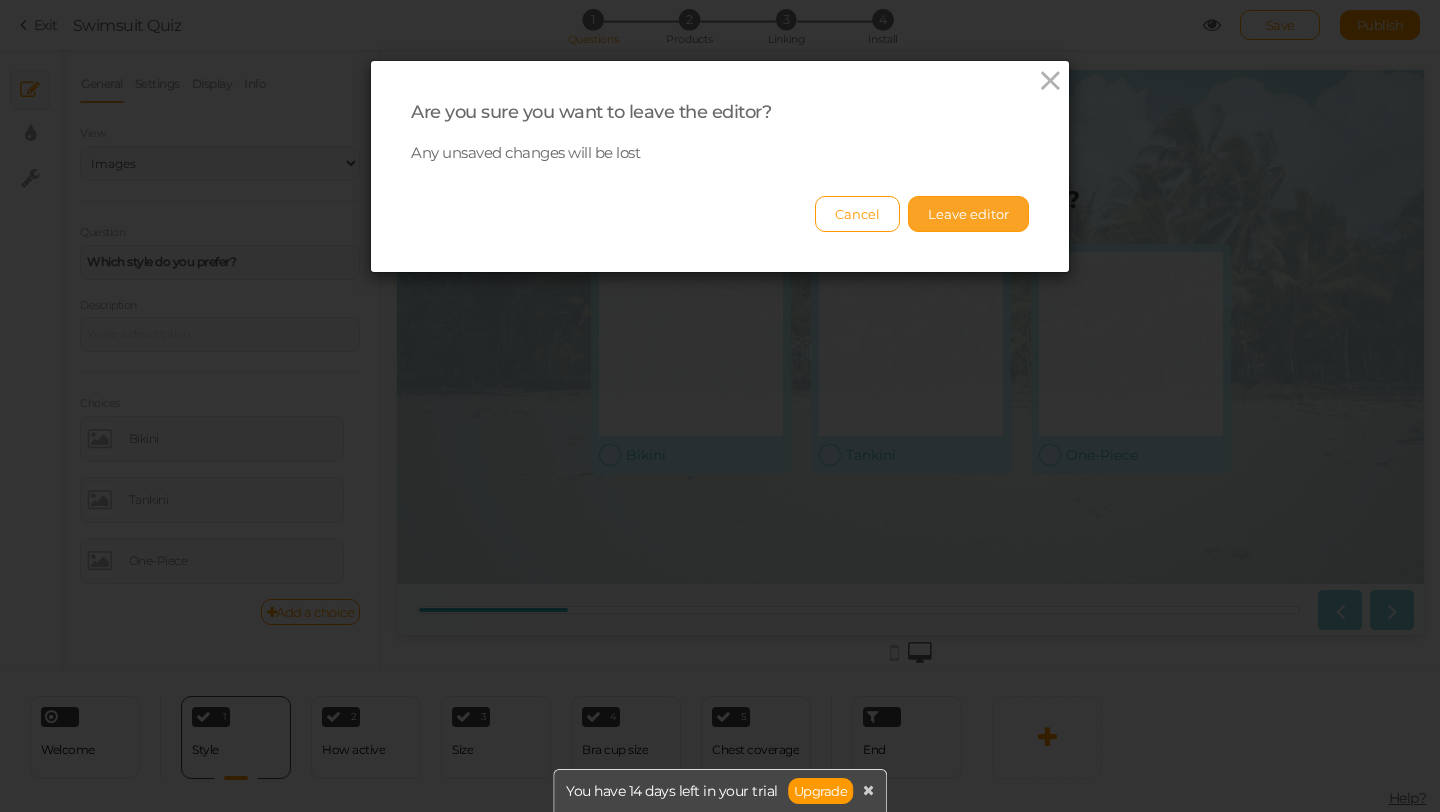 click on "Leave editor" at bounding box center [968, 214] 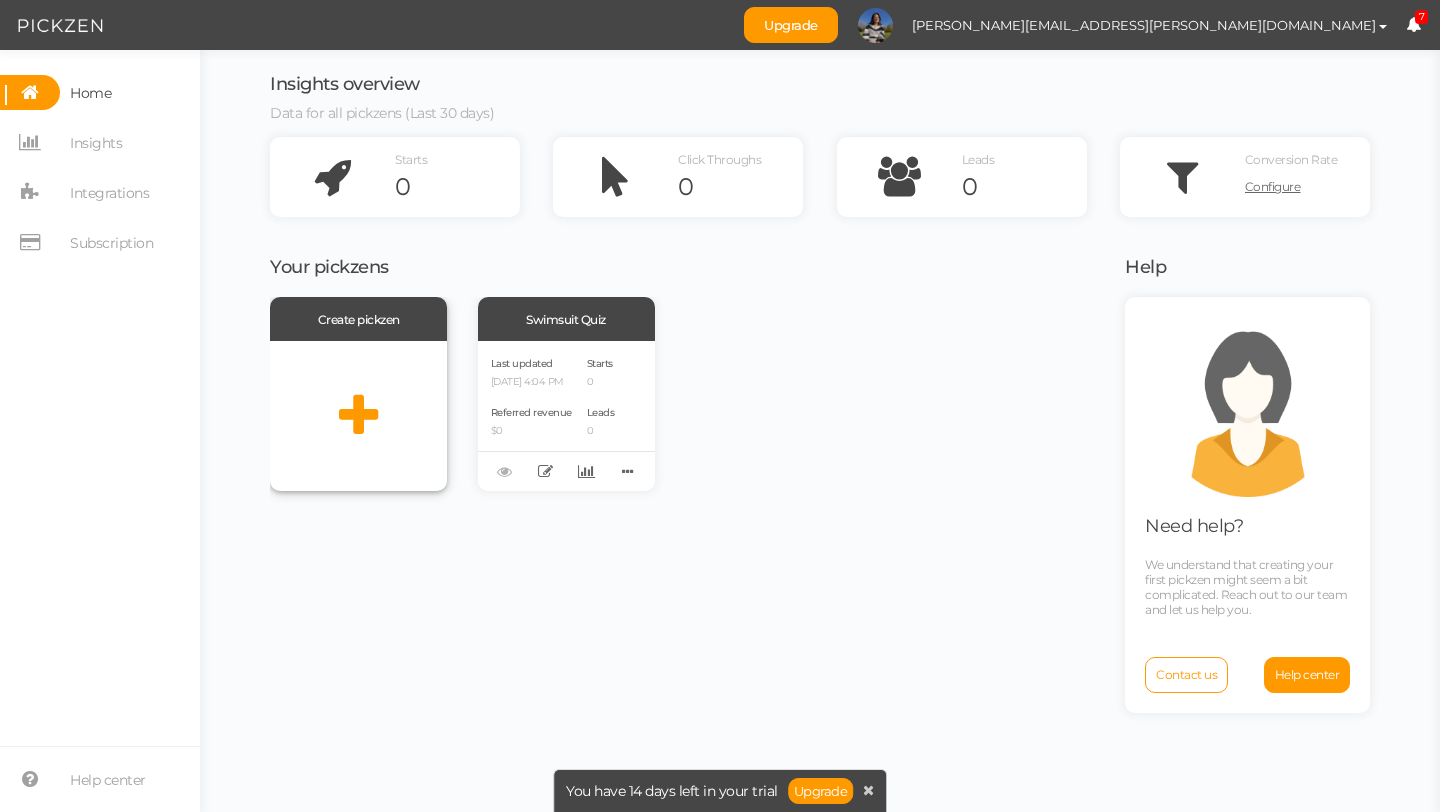 click at bounding box center [358, 416] 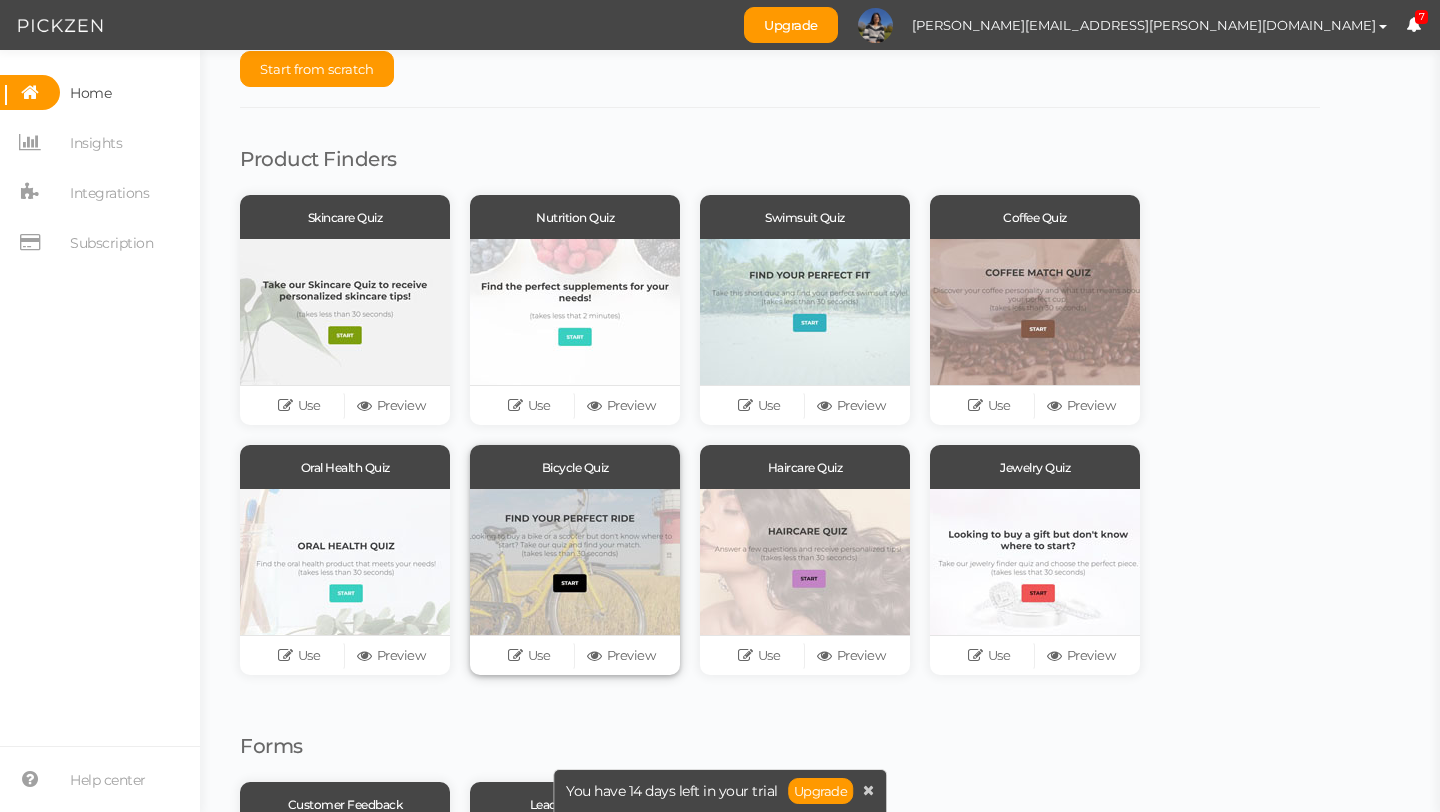 scroll, scrollTop: 68, scrollLeft: 0, axis: vertical 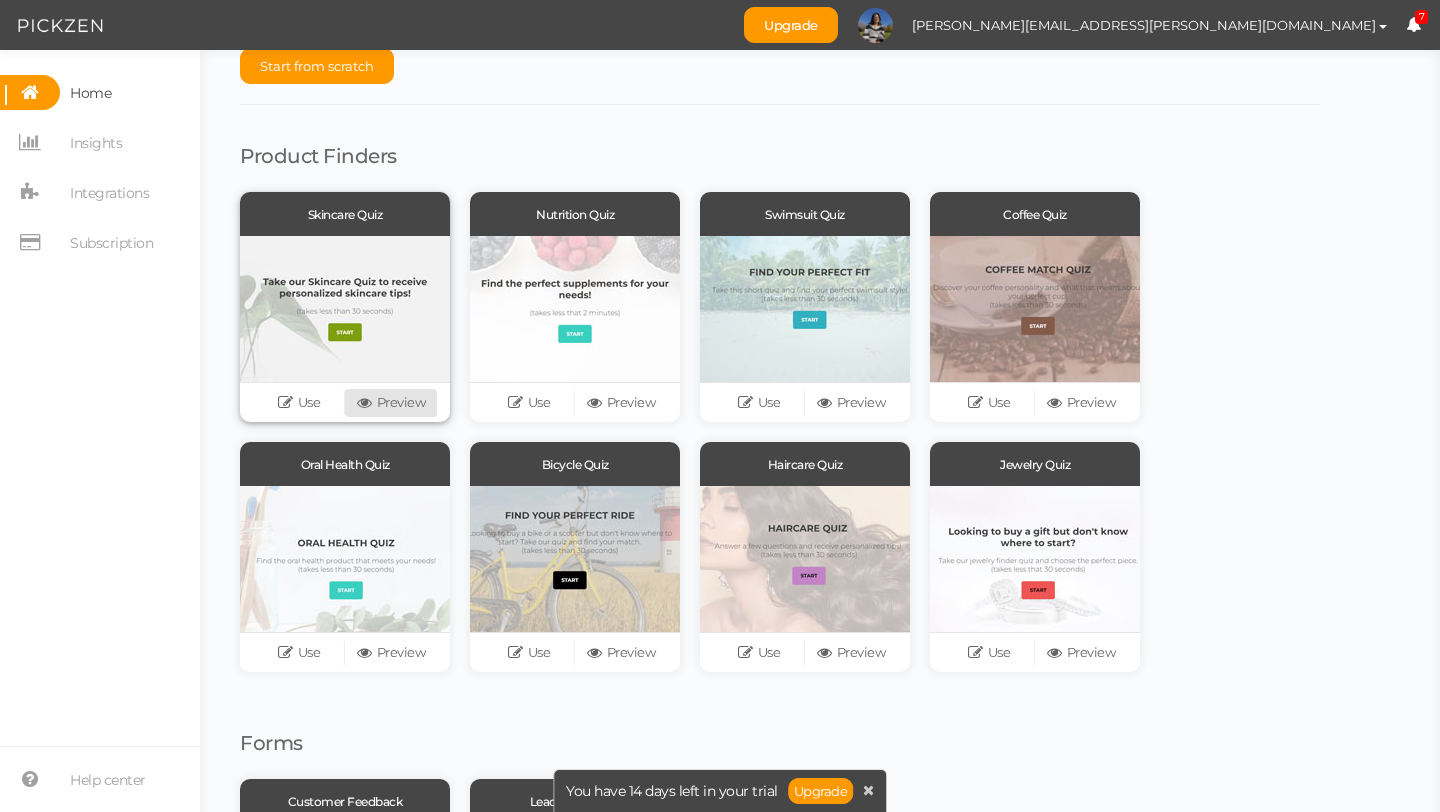 click on "Preview" at bounding box center (391, 403) 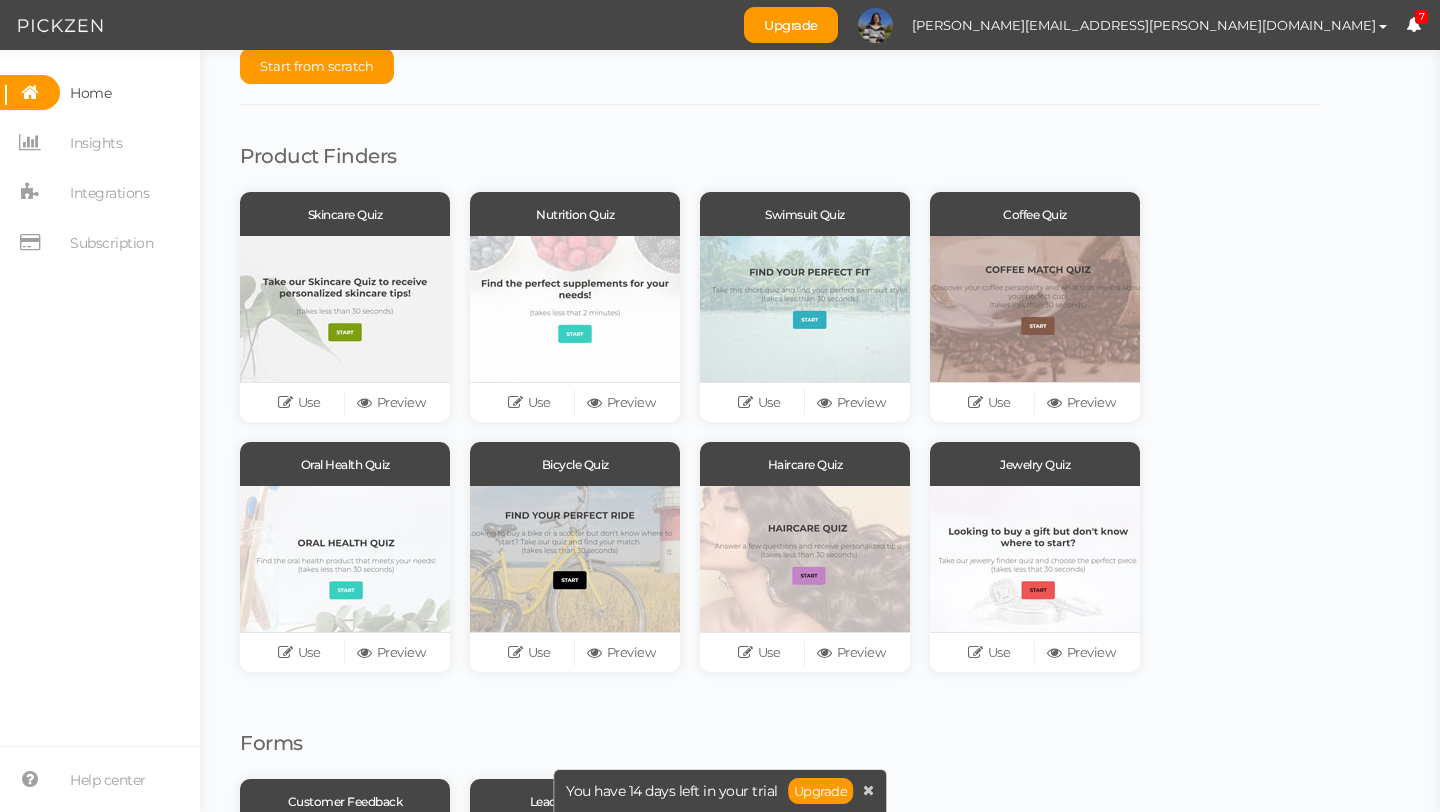scroll, scrollTop: 0, scrollLeft: 0, axis: both 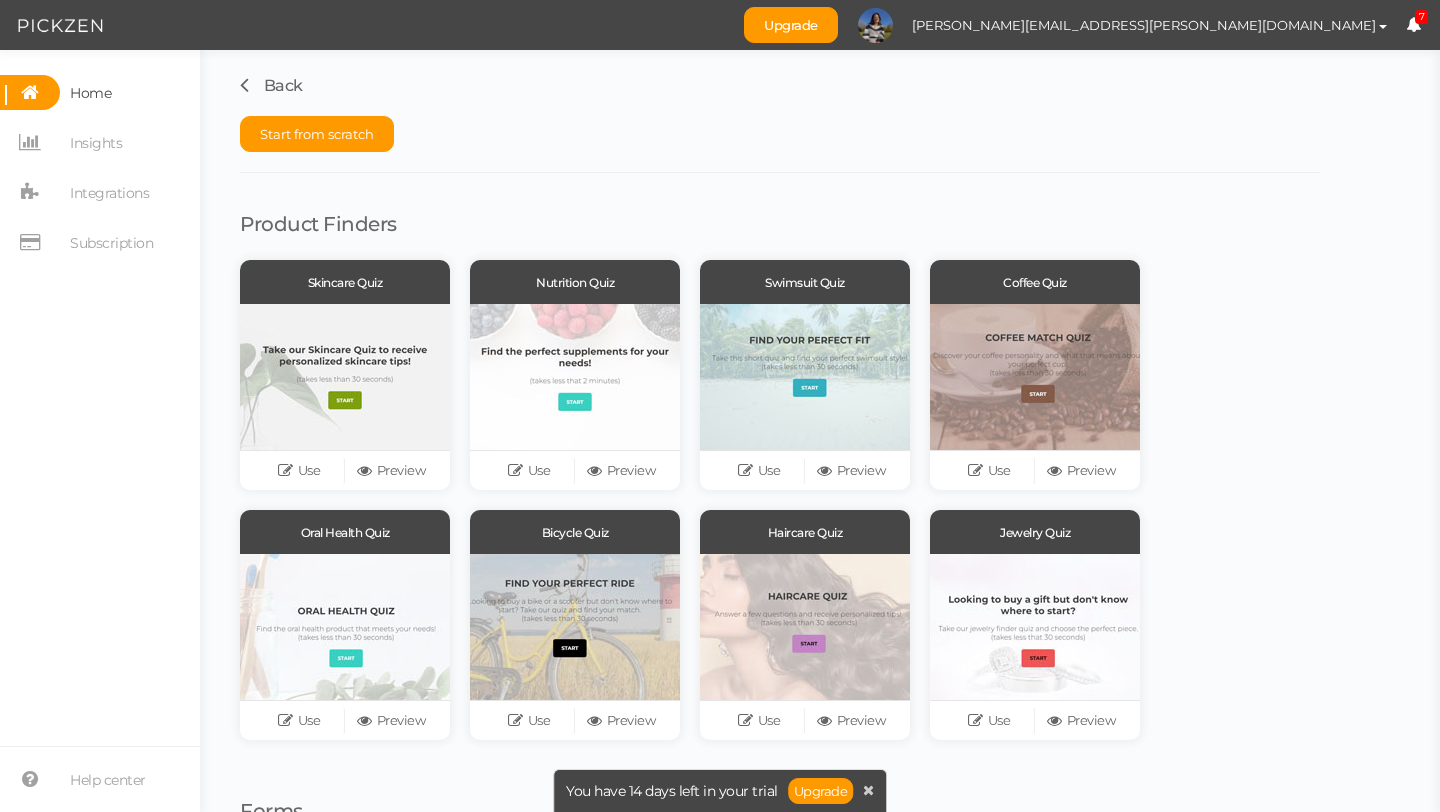 click on "Back" at bounding box center [271, 85] 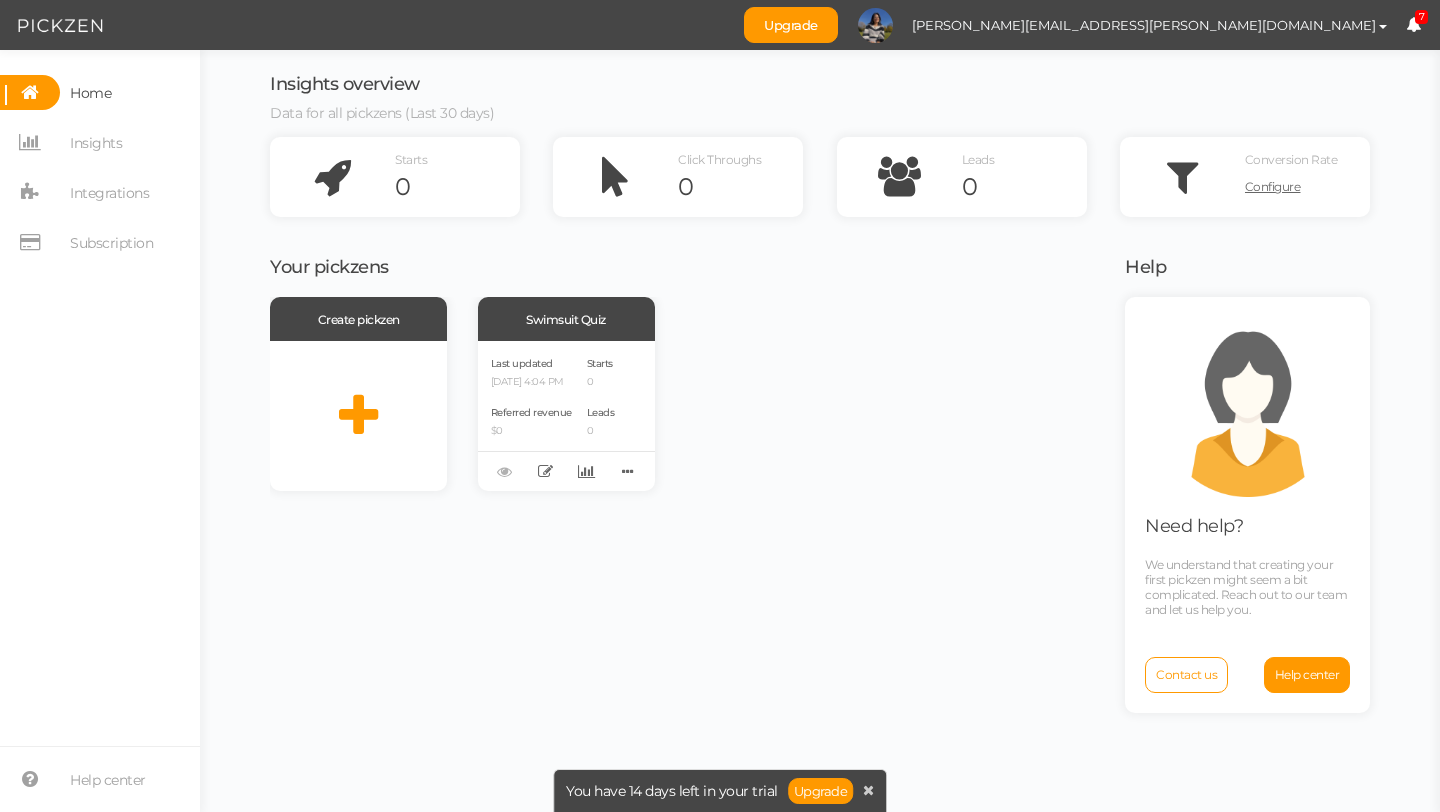 click at bounding box center (30, 92) 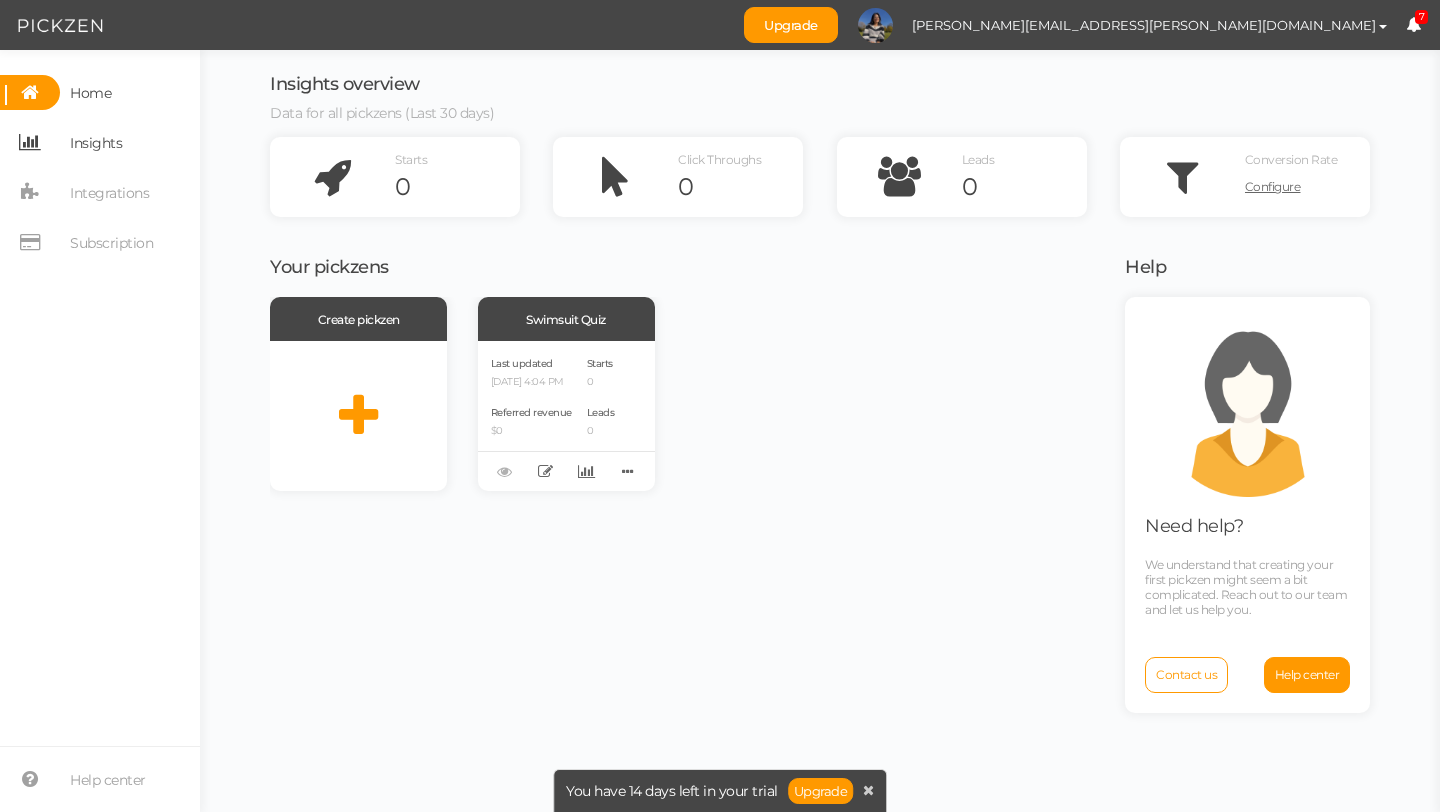 click on "Insights" at bounding box center [96, 143] 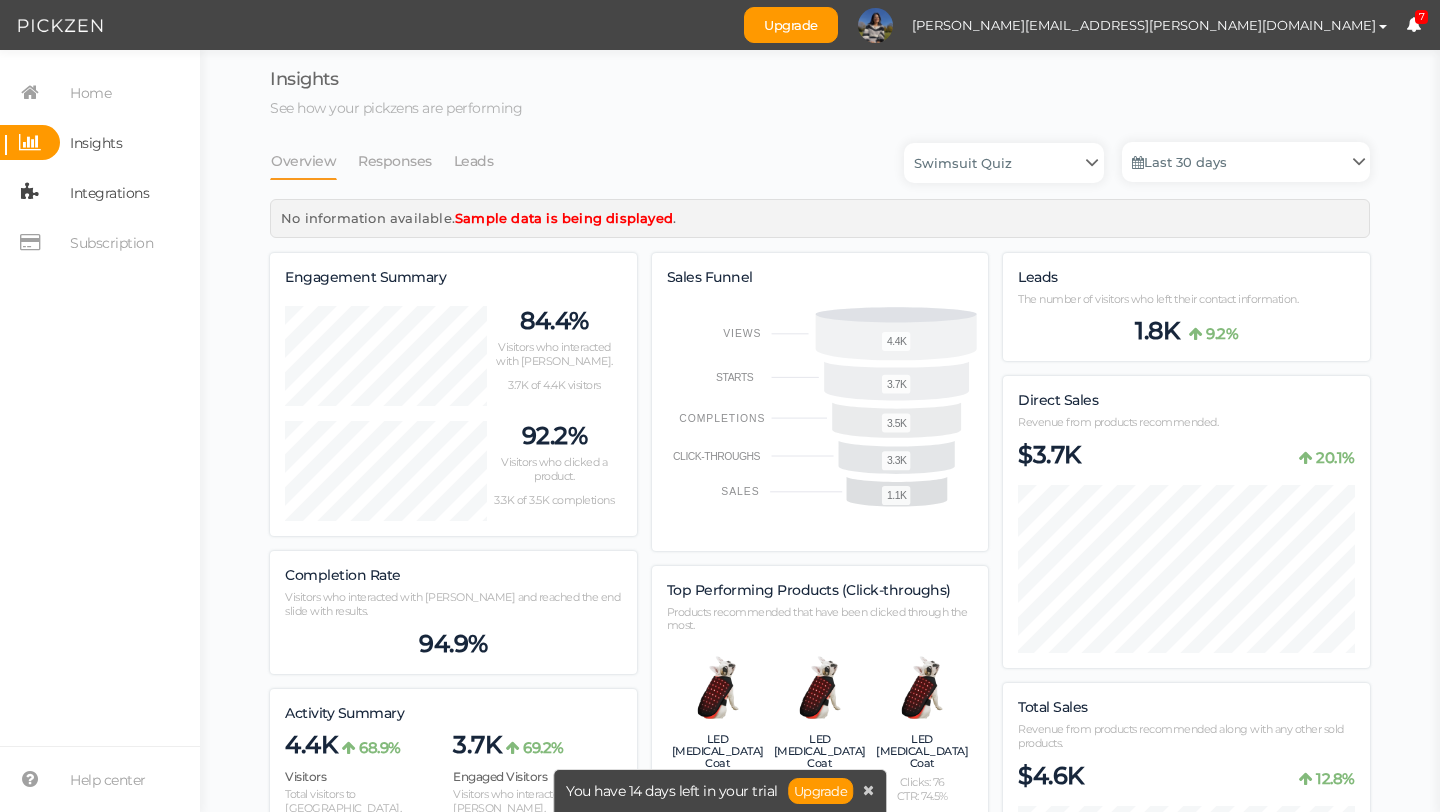 scroll, scrollTop: 997864, scrollLeft: 998900, axis: both 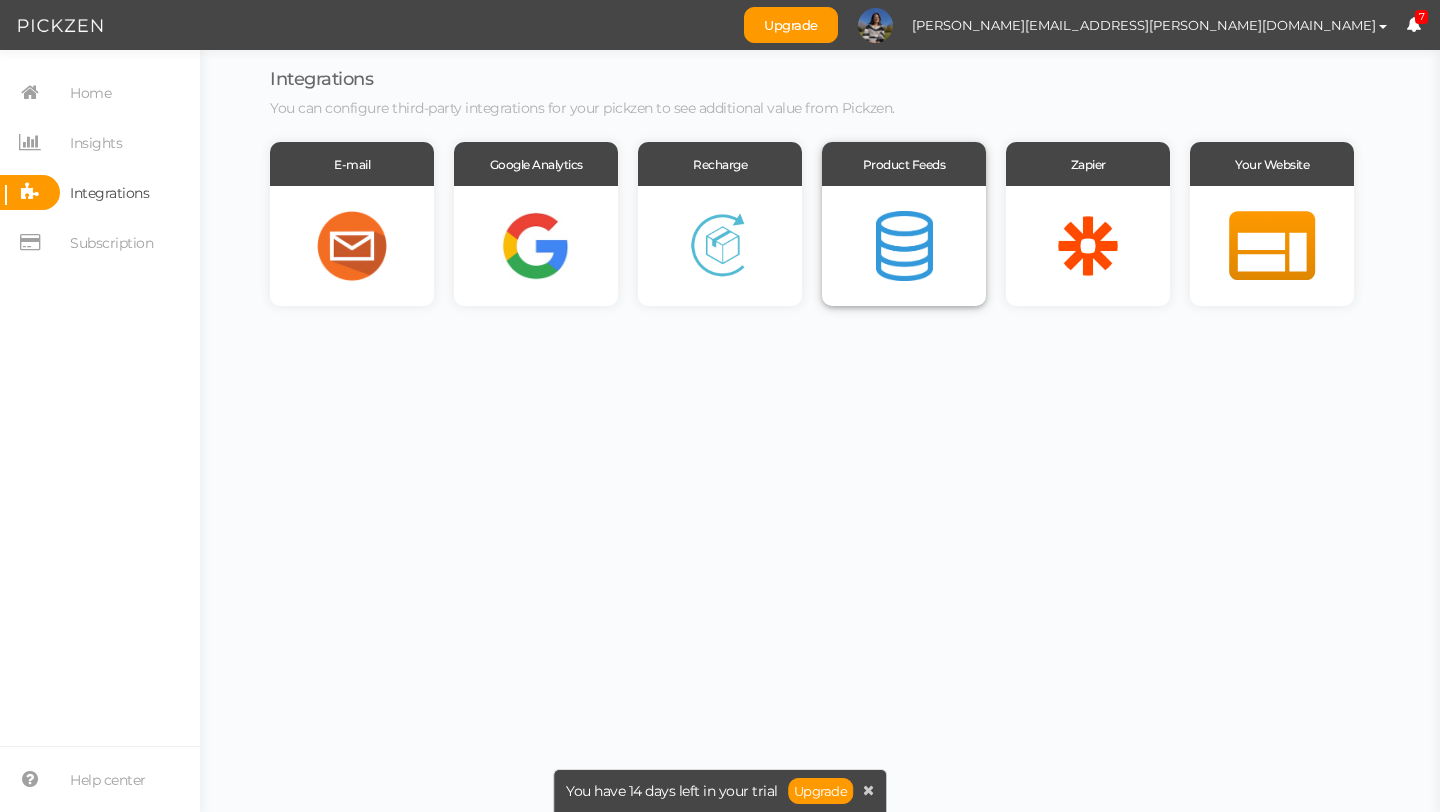 click at bounding box center [904, 246] 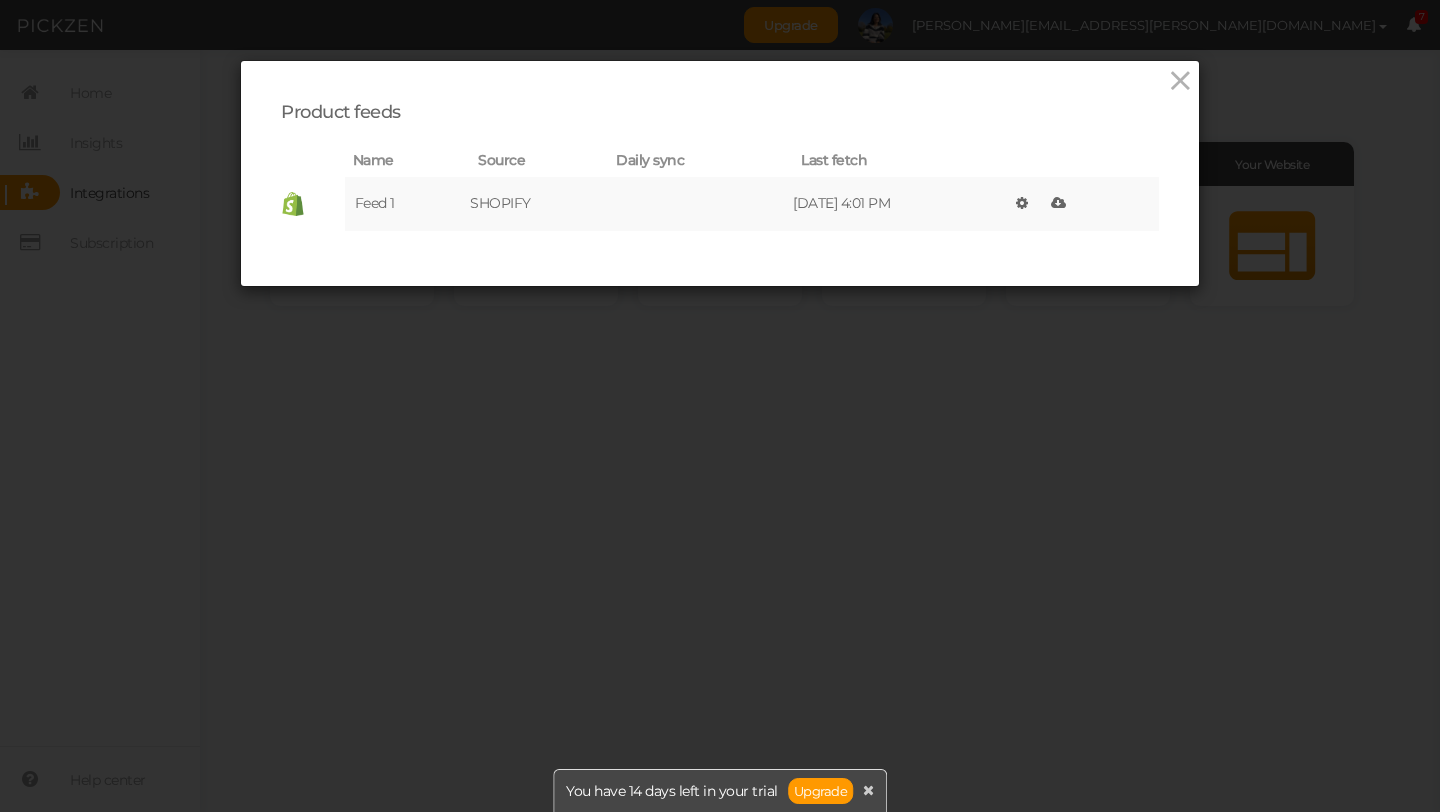 click on "[DATE] 4:01 PM" at bounding box center [899, 204] 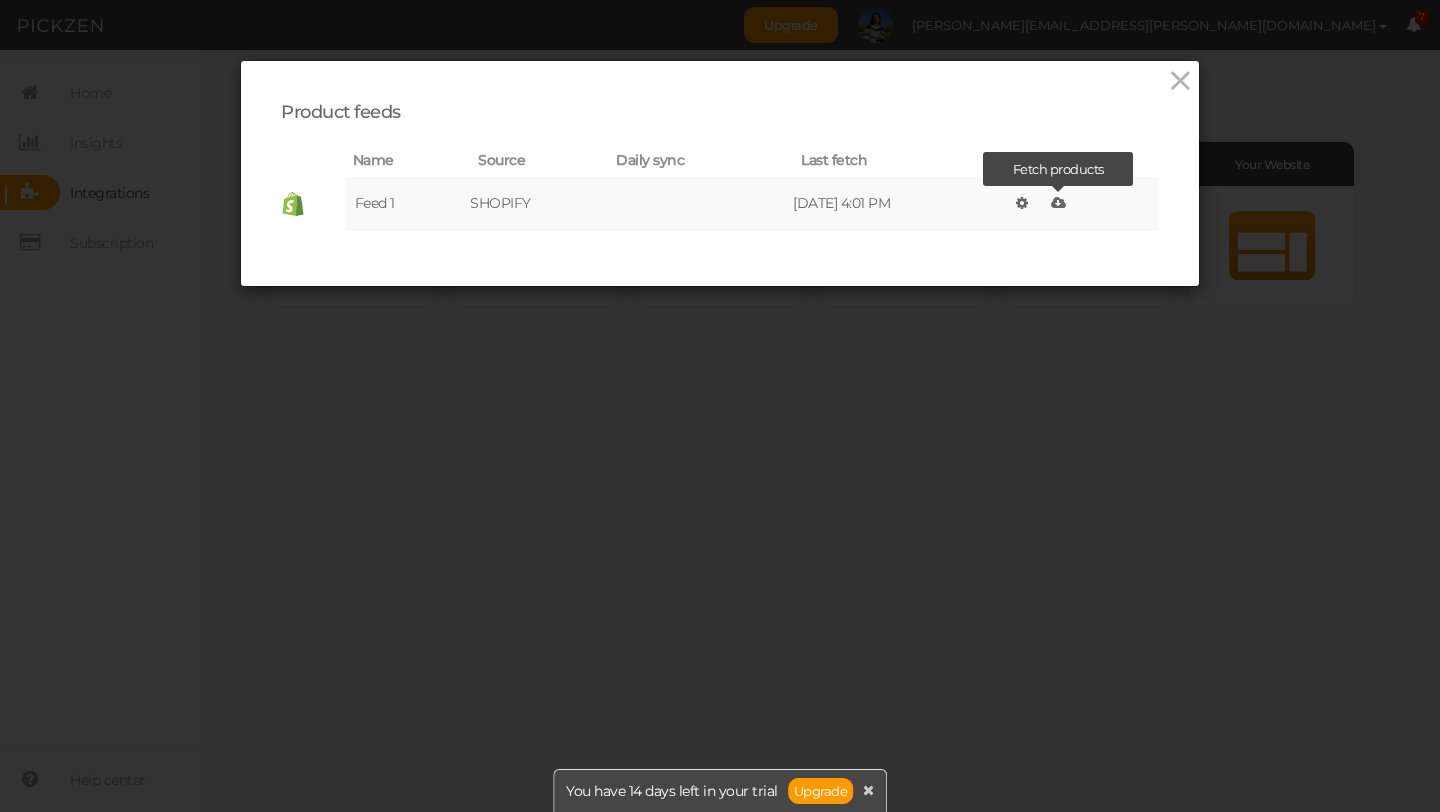 click at bounding box center [1058, 203] 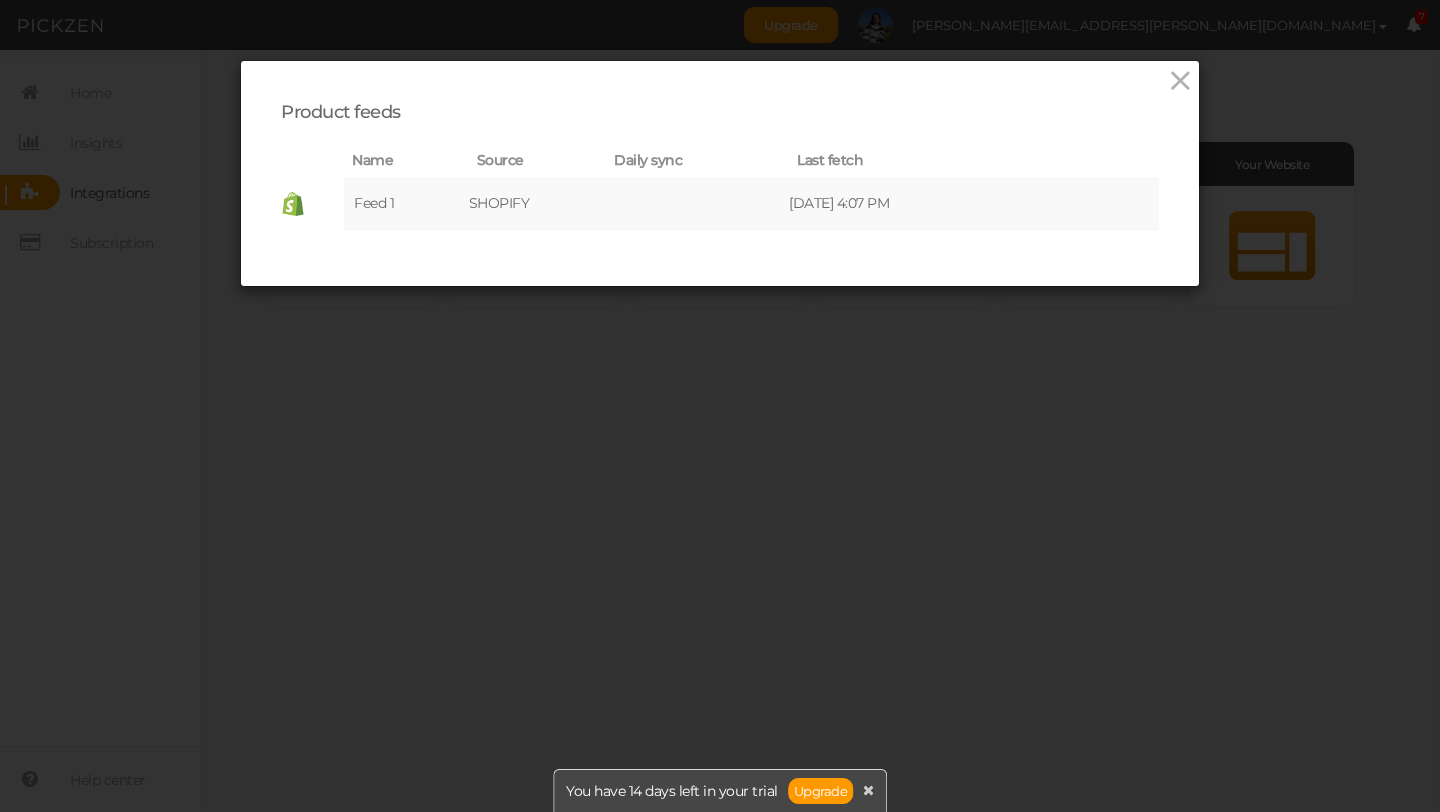 click on "Product feeds           Name   Source   Daily sync   Last fetch               Feed 1   SHOPIFY     [DATE] 4:07 PM     × Configure feed     × Fetch products" at bounding box center (720, 406) 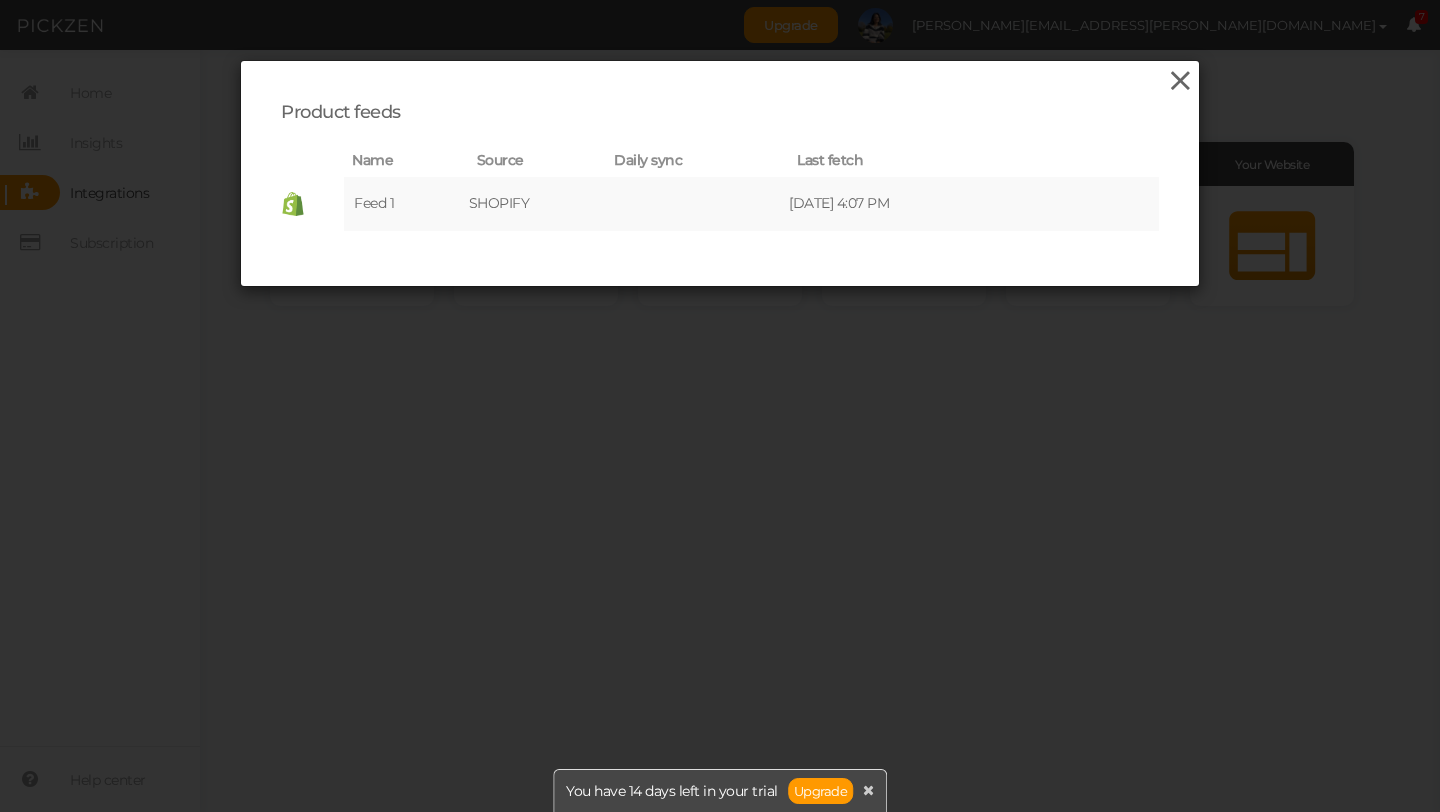 click at bounding box center [1180, 81] 